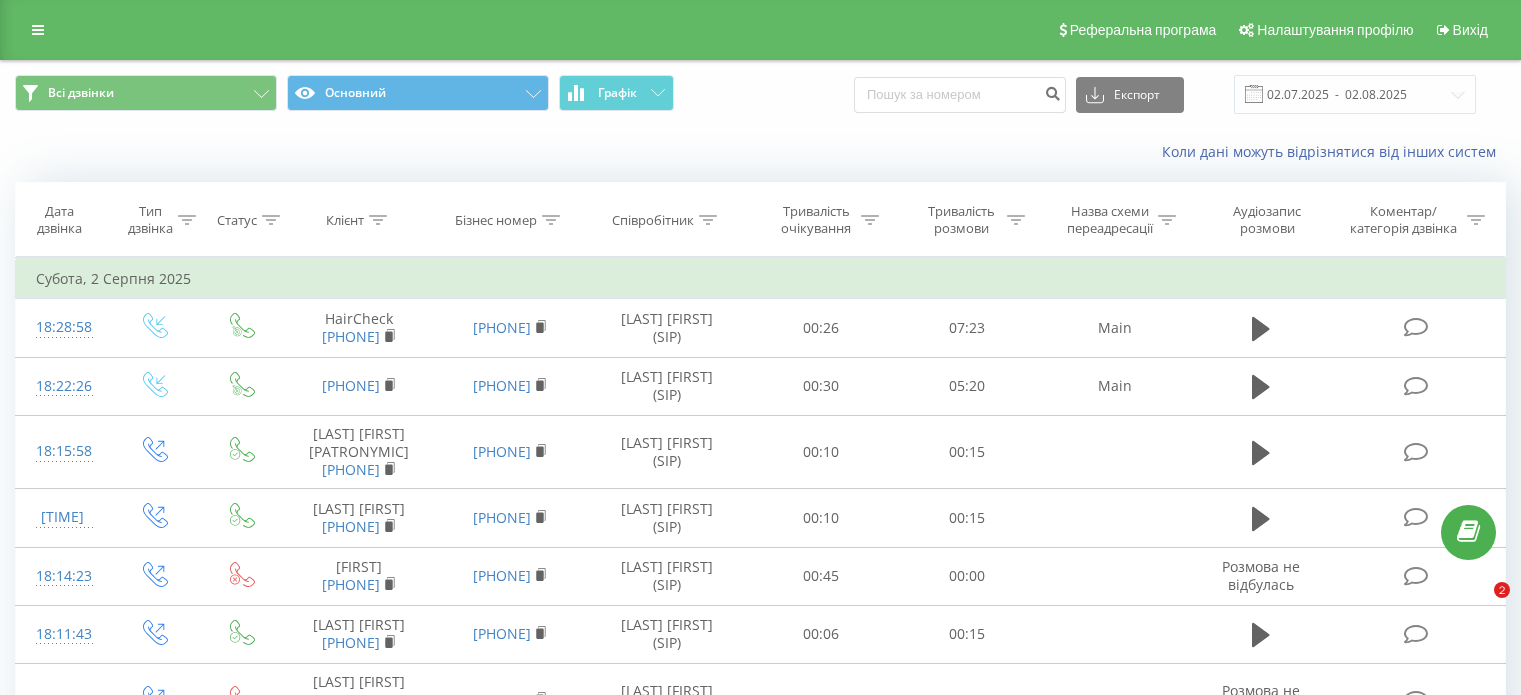 scroll, scrollTop: 0, scrollLeft: 0, axis: both 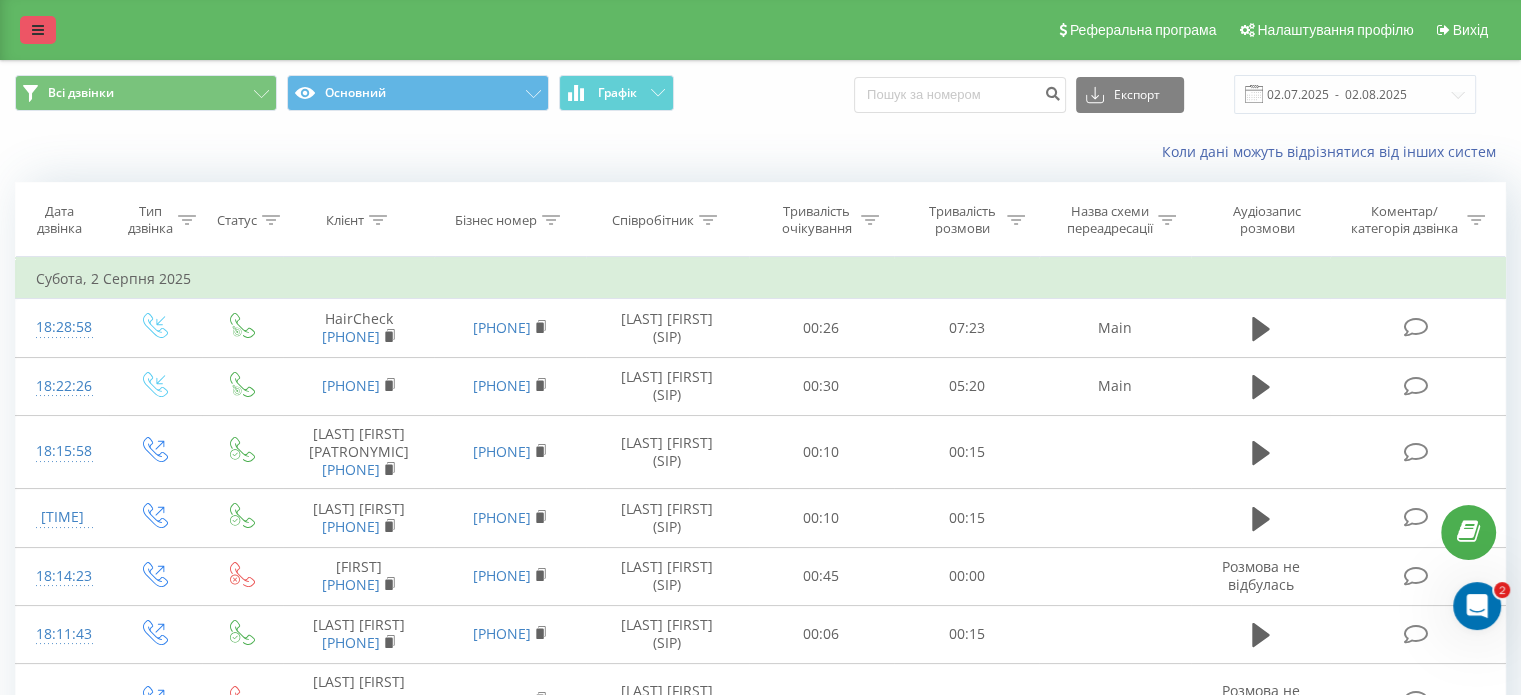 click at bounding box center (38, 30) 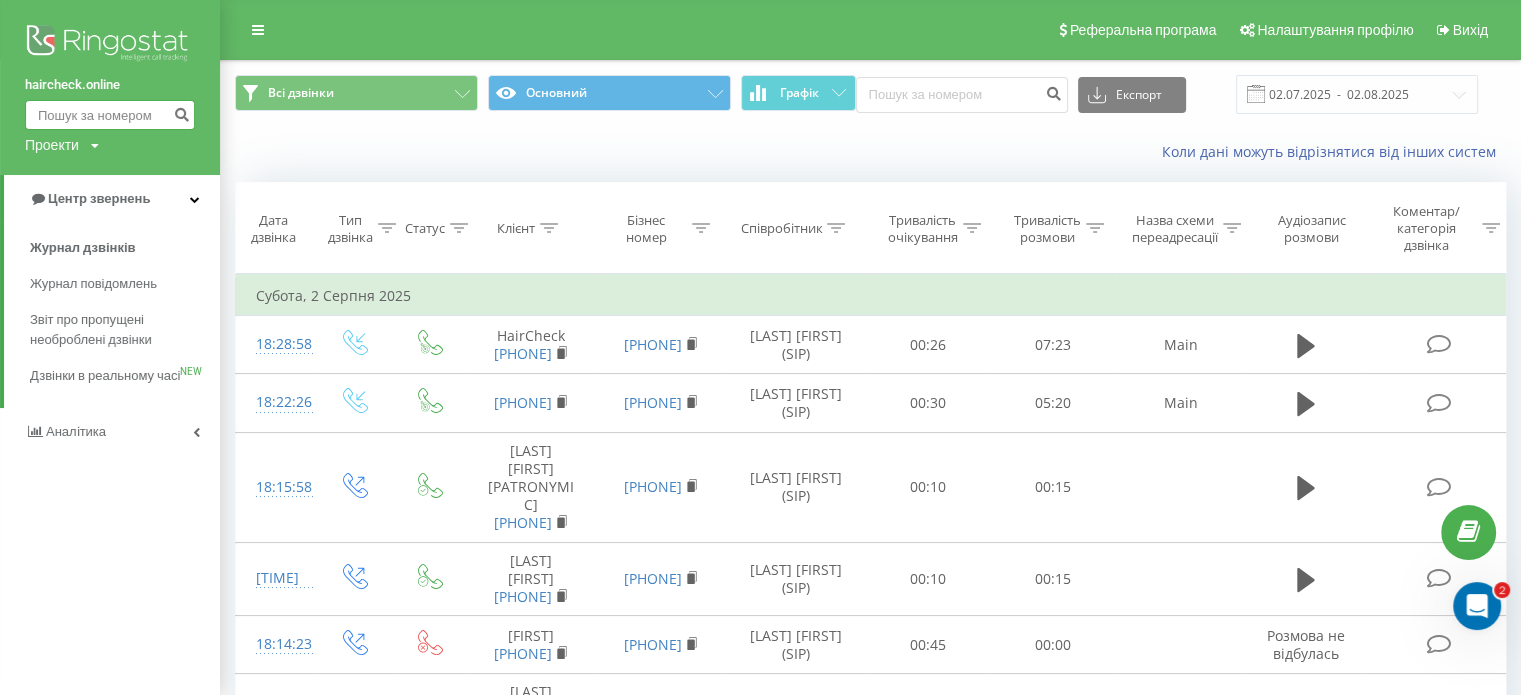 click at bounding box center [110, 115] 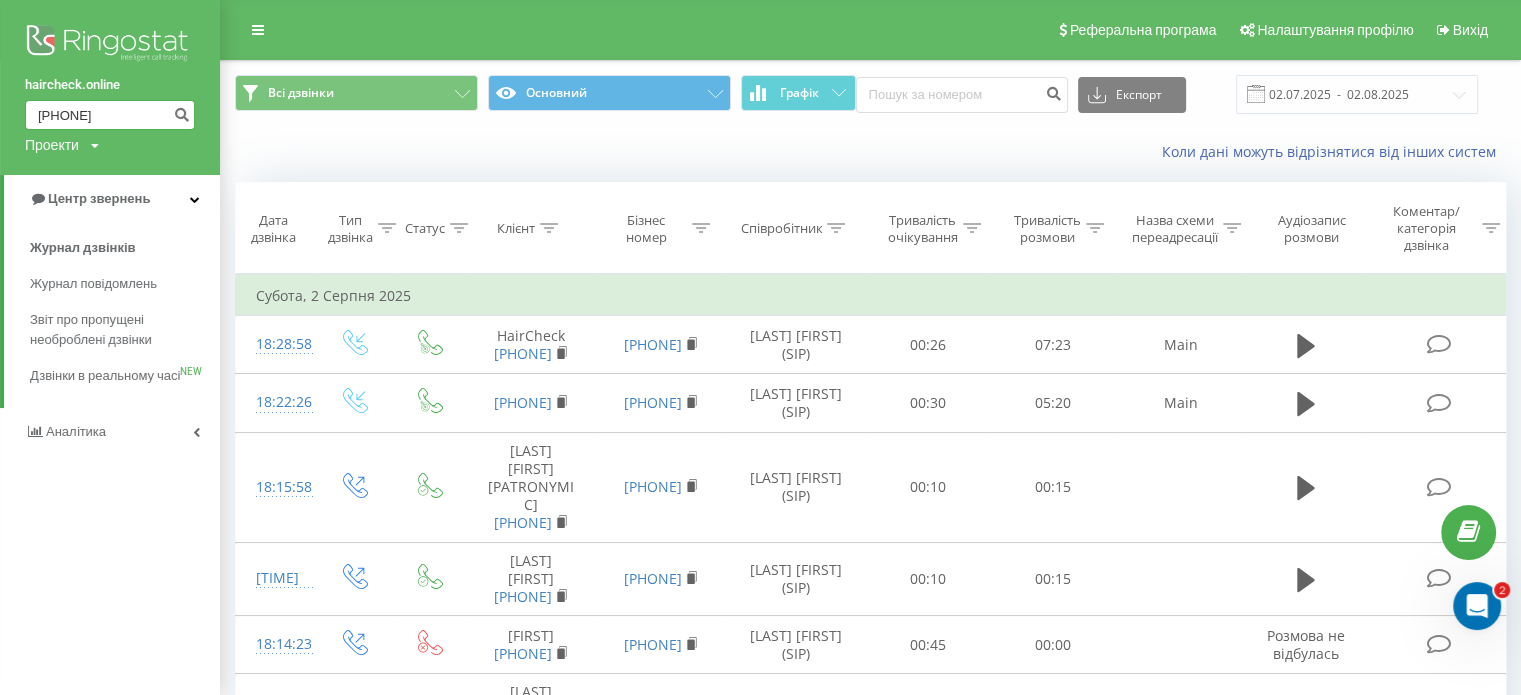 type on "+380 93 288-33-10" 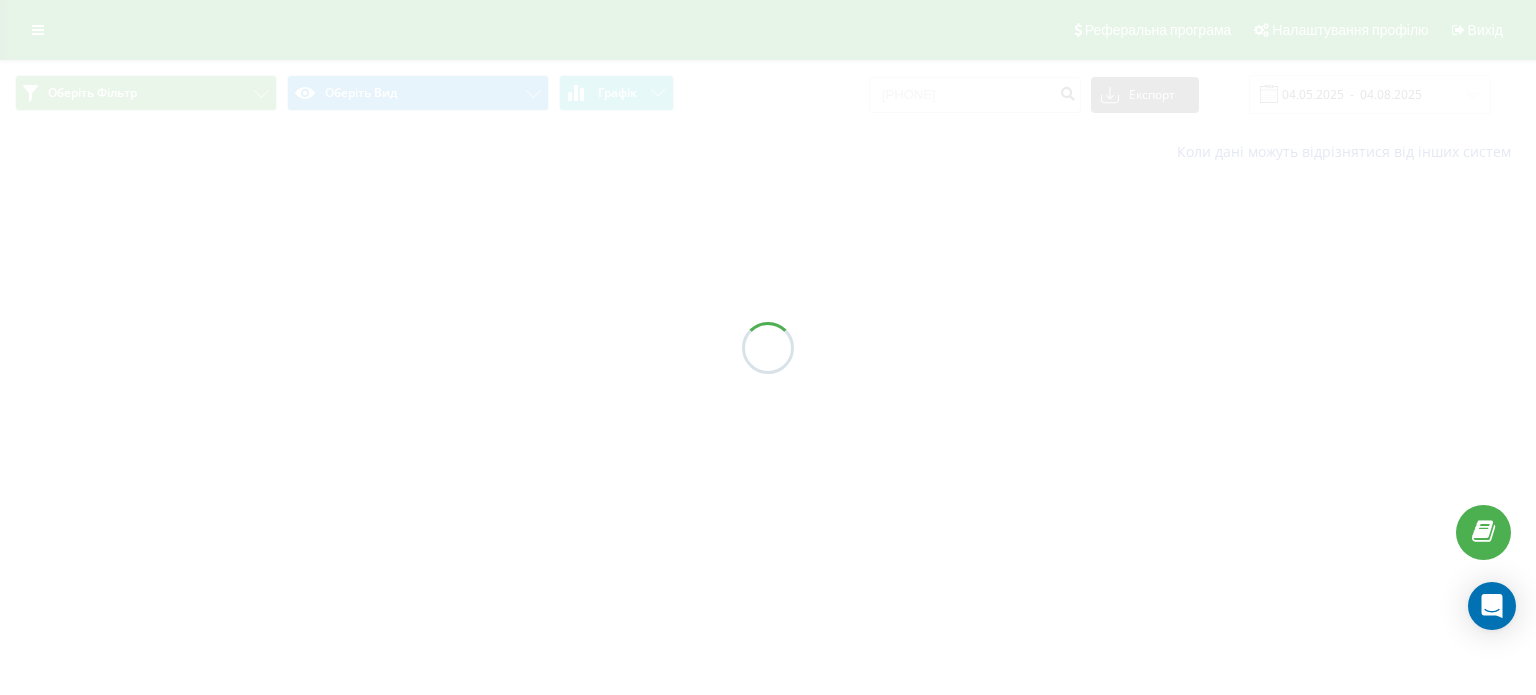 scroll, scrollTop: 0, scrollLeft: 0, axis: both 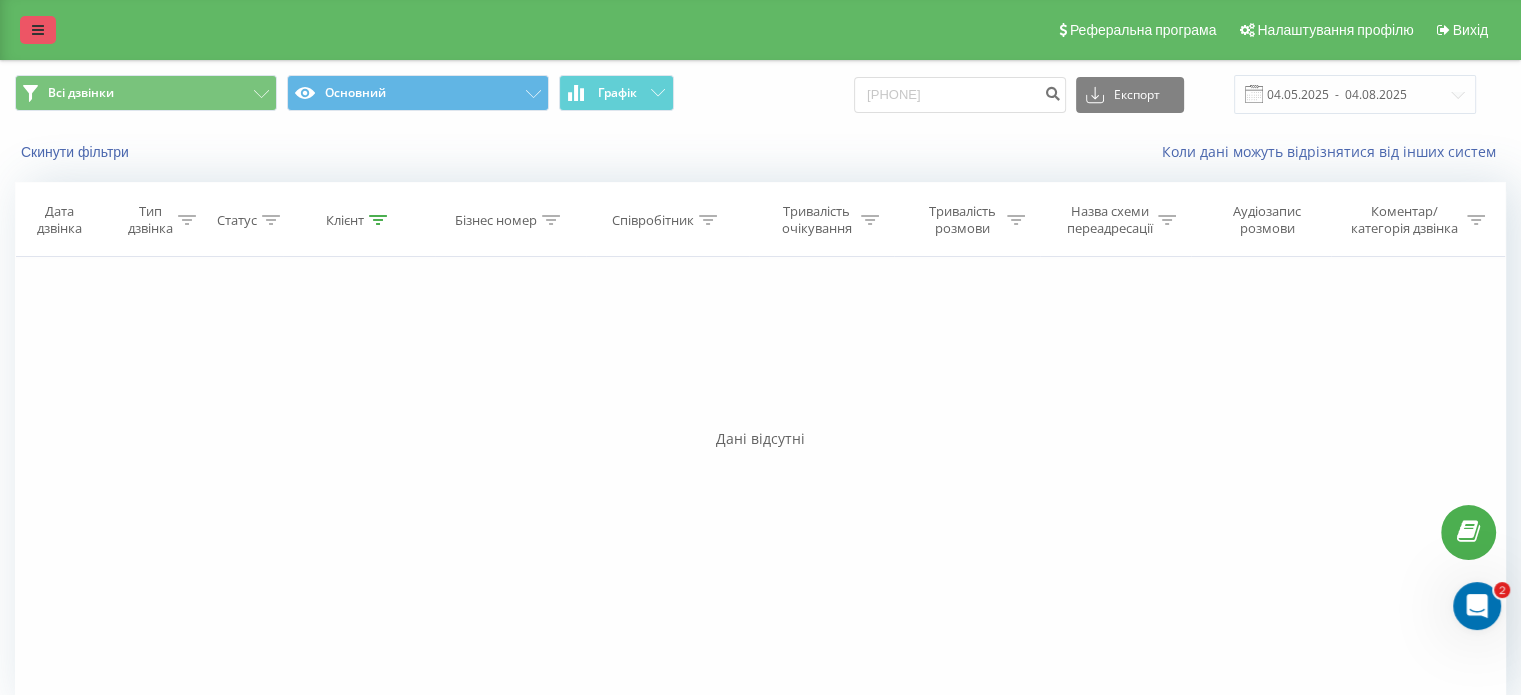 click at bounding box center (38, 30) 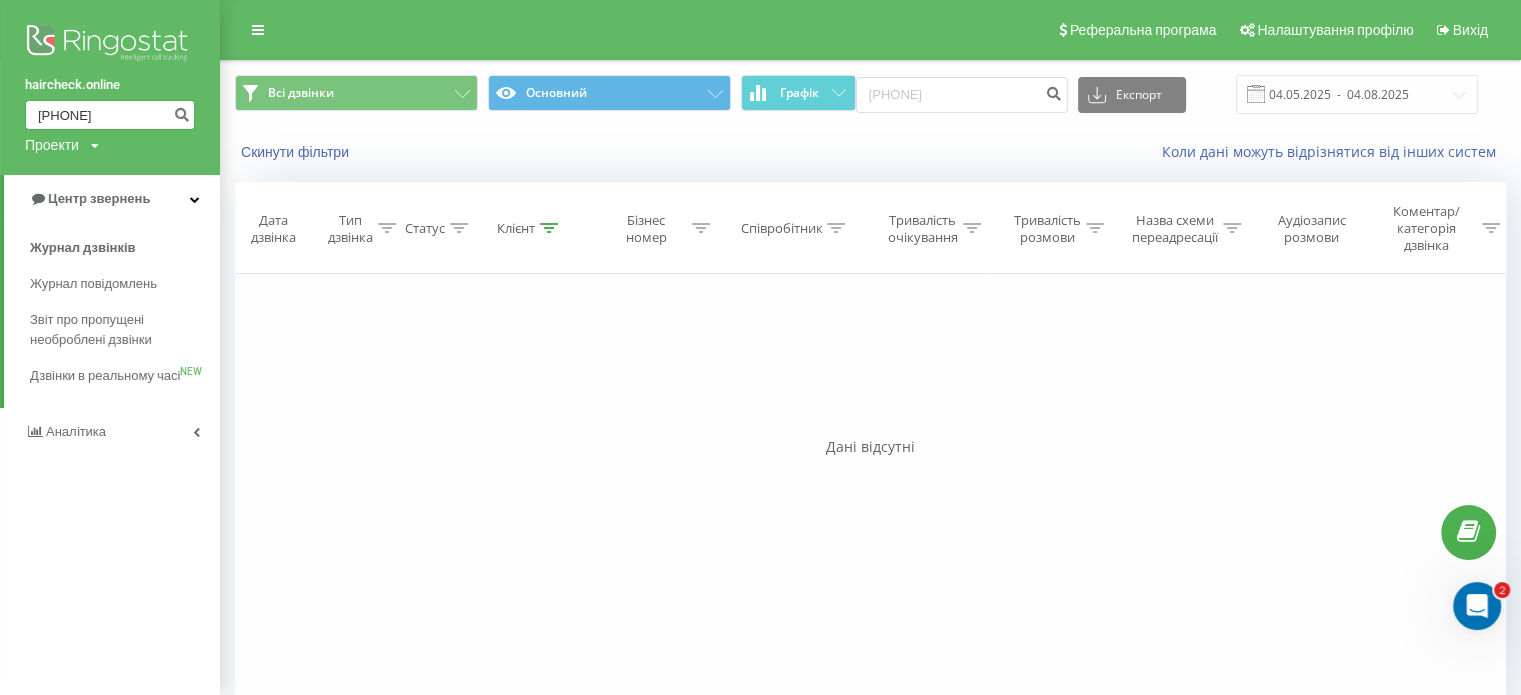 click on "+38093288-33-10" at bounding box center [110, 115] 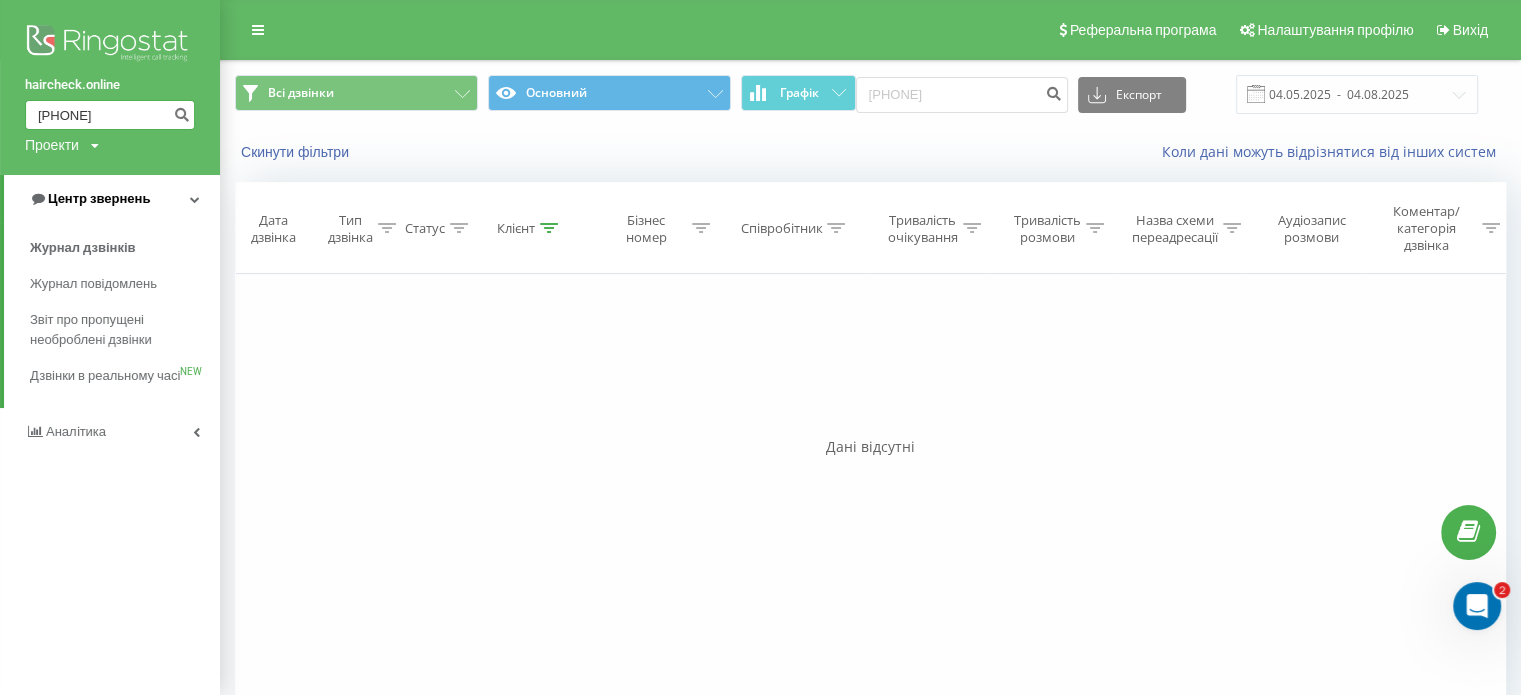 type on "093288-33-10" 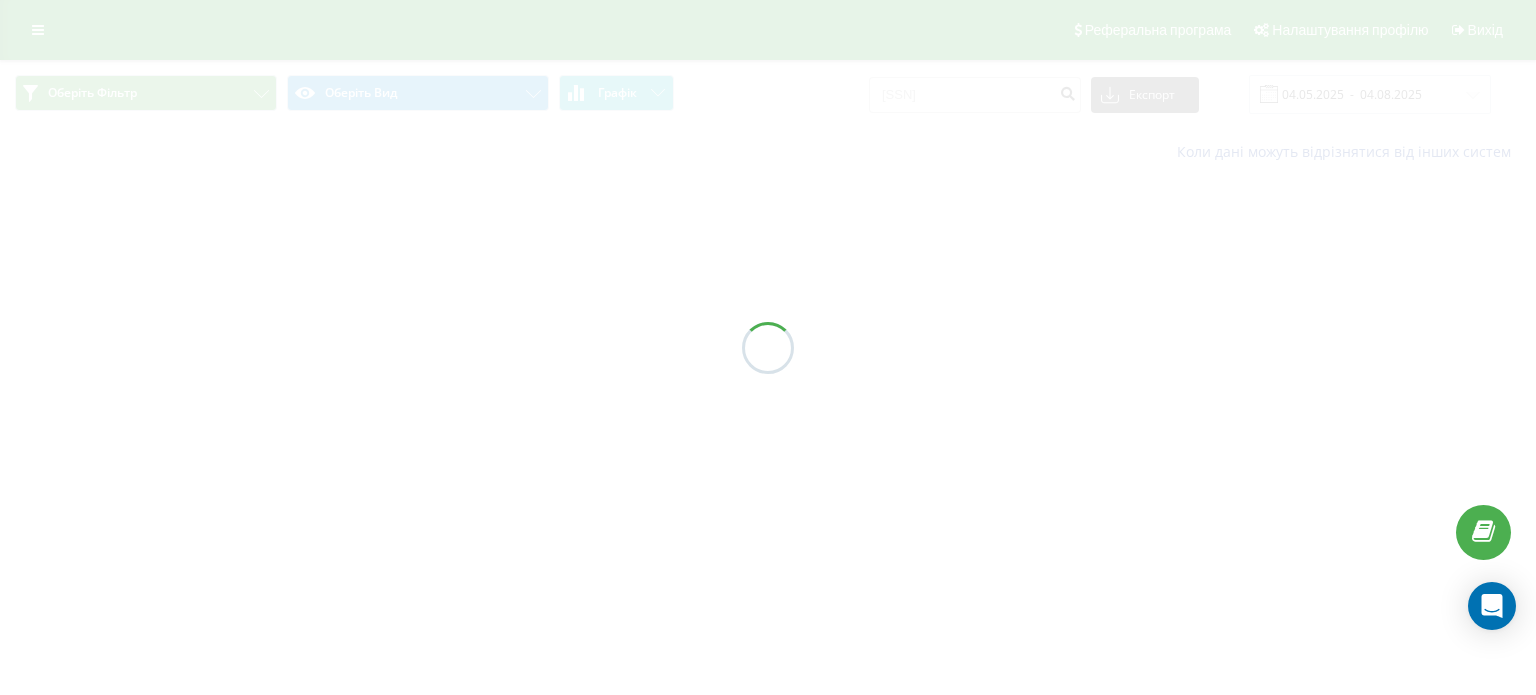 scroll, scrollTop: 0, scrollLeft: 0, axis: both 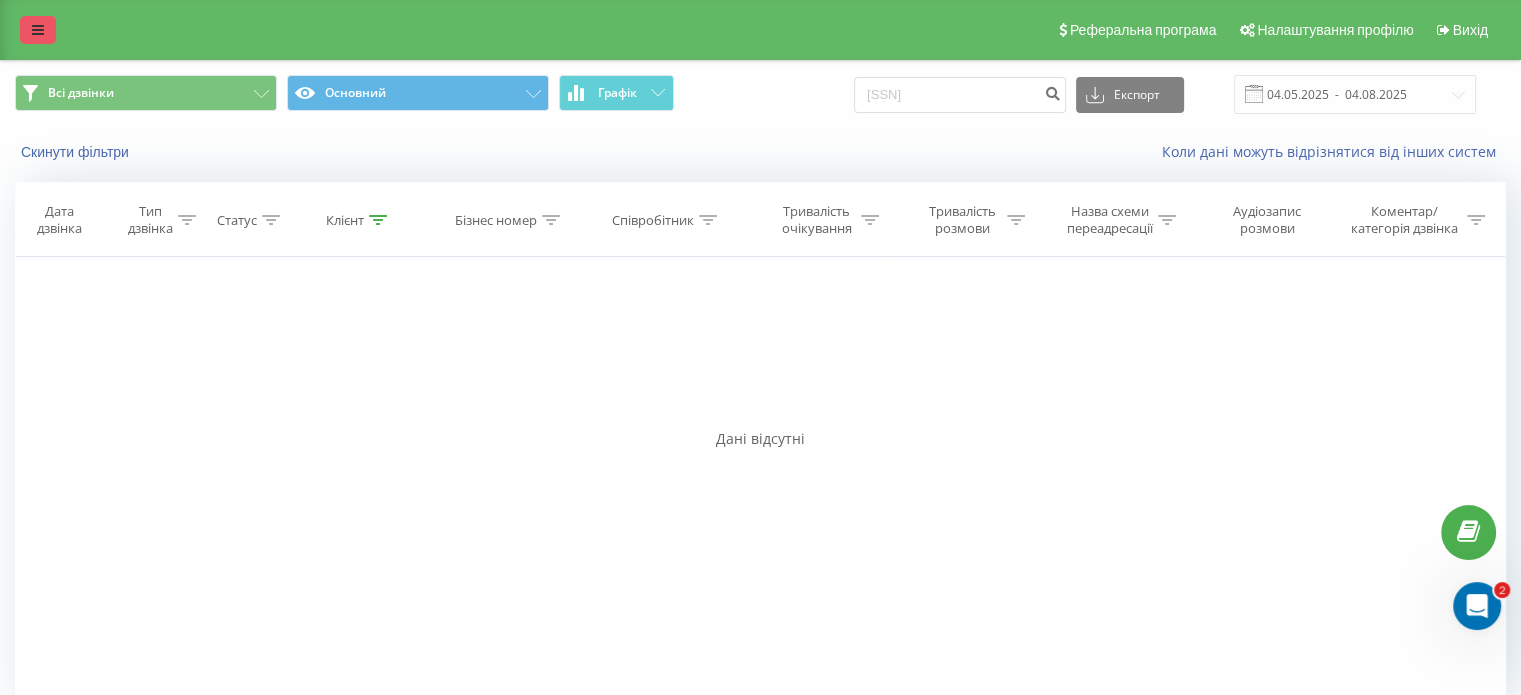 click at bounding box center (38, 30) 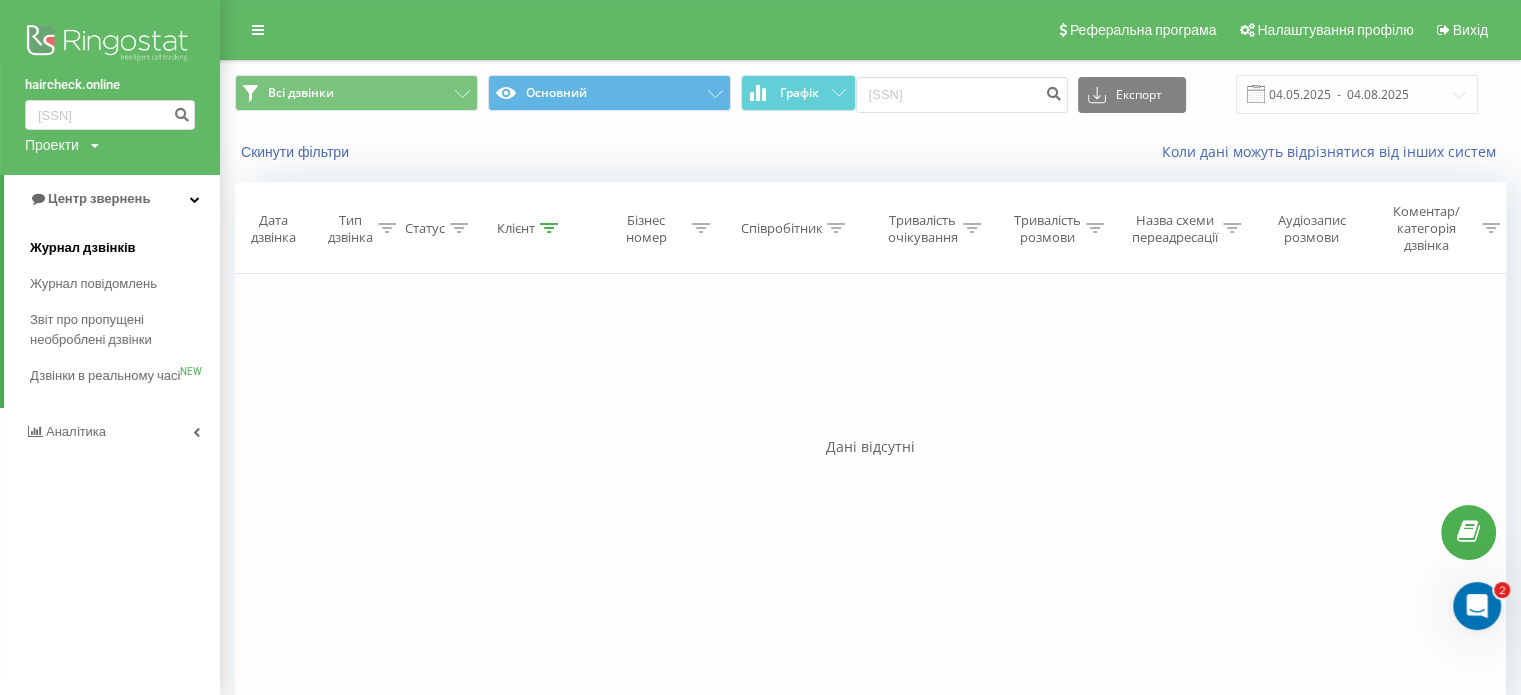 click on "Журнал дзвінків" at bounding box center [83, 248] 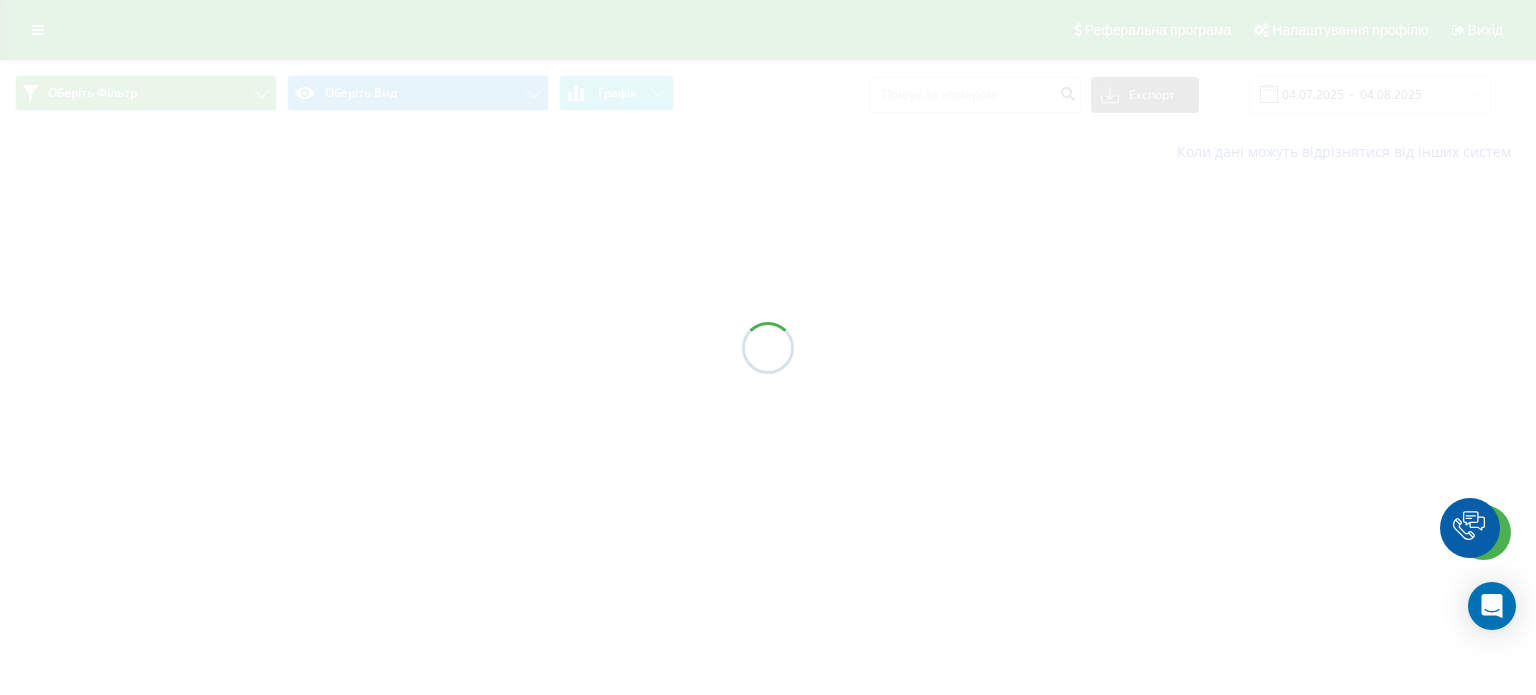scroll, scrollTop: 0, scrollLeft: 0, axis: both 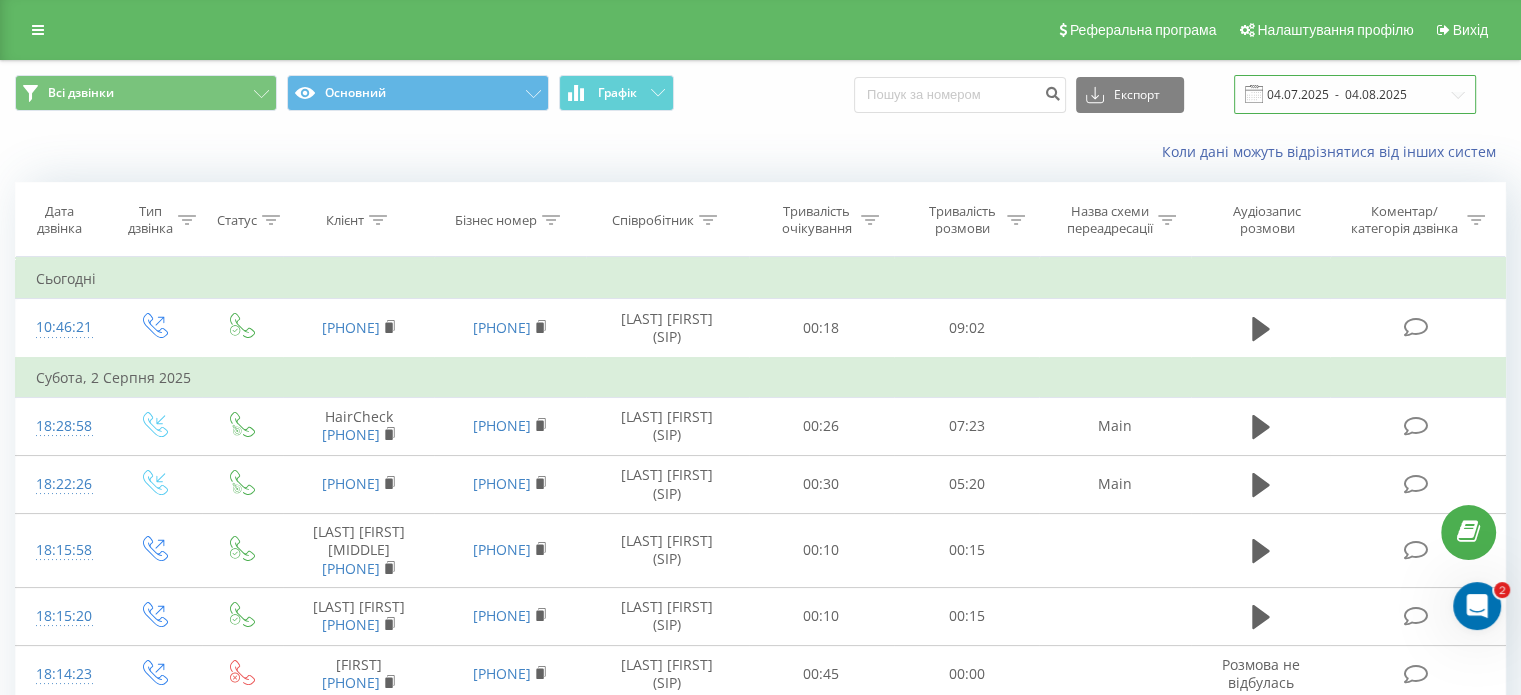 click on "04.07.2025  -  04.08.2025" at bounding box center (1355, 94) 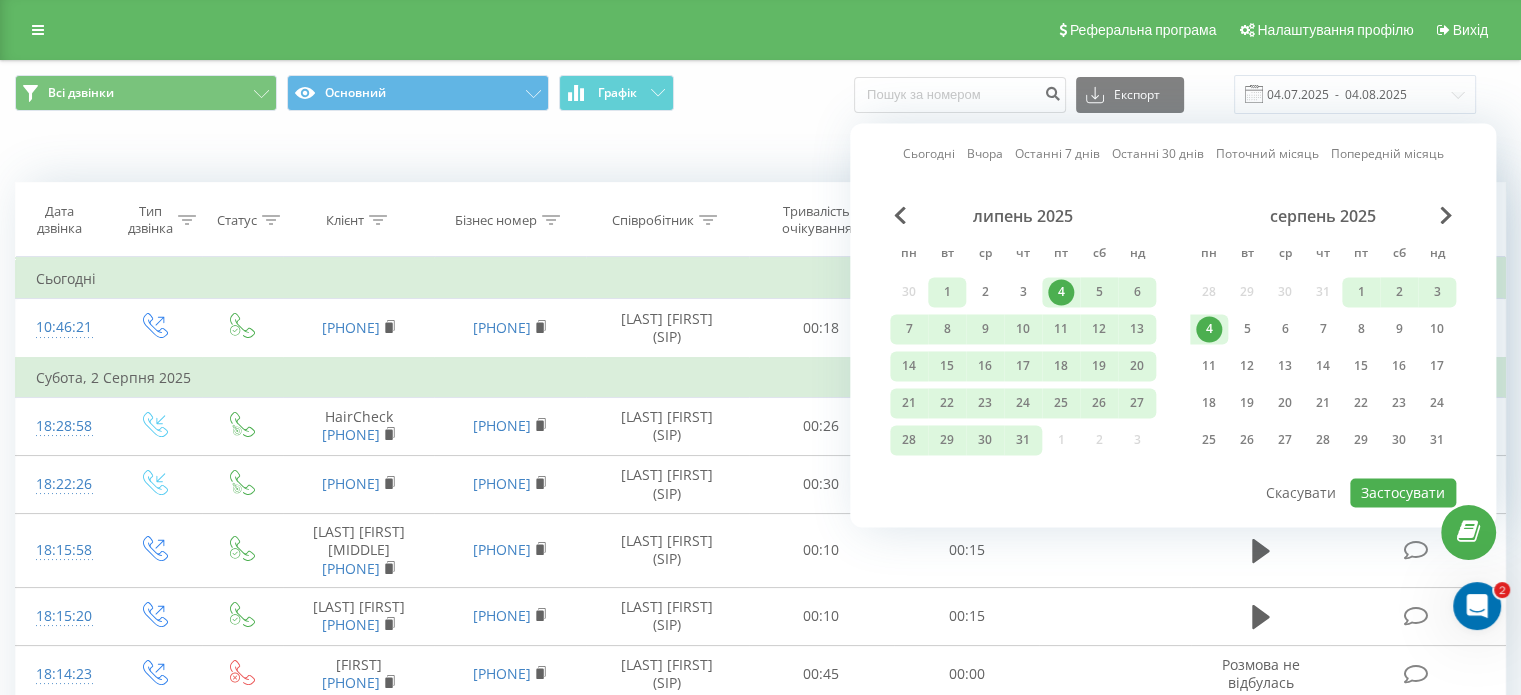 click on "1" at bounding box center (947, 292) 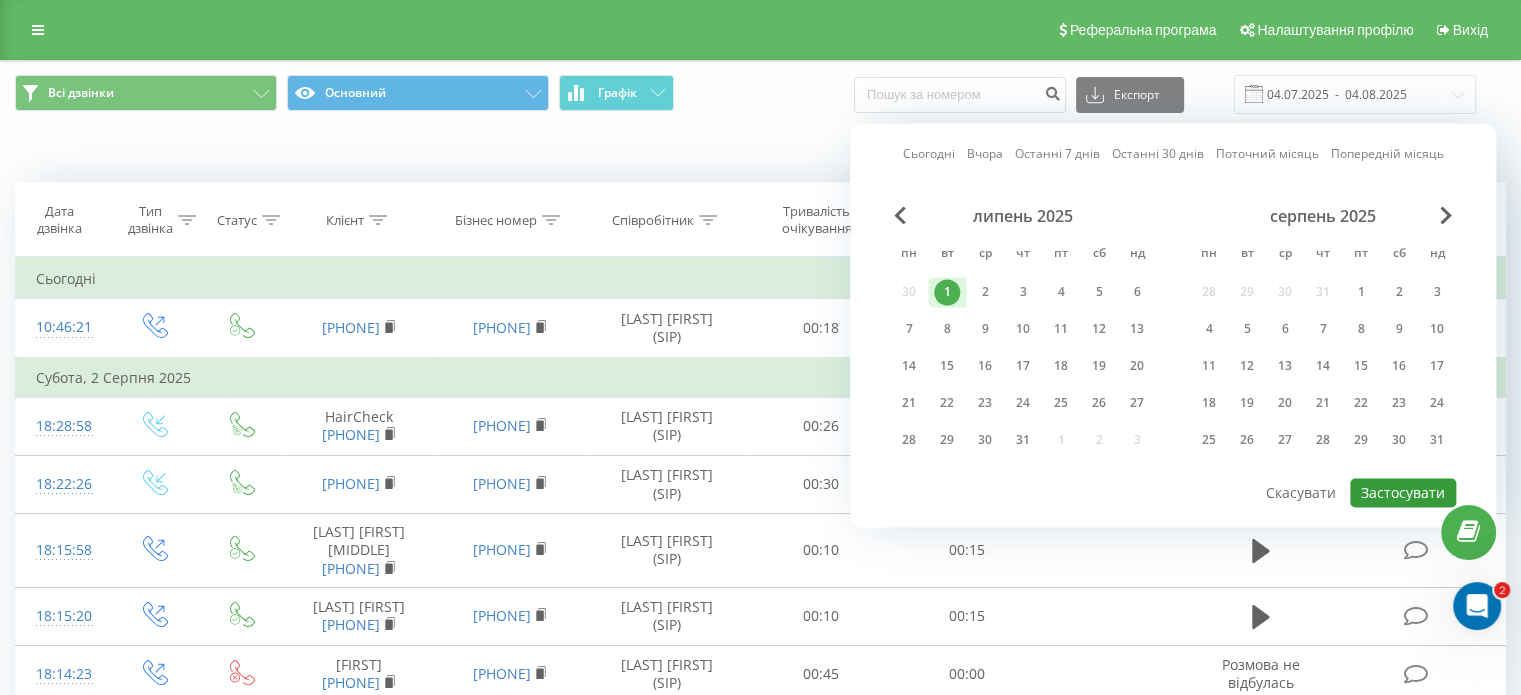 click on "Застосувати" at bounding box center [1403, 492] 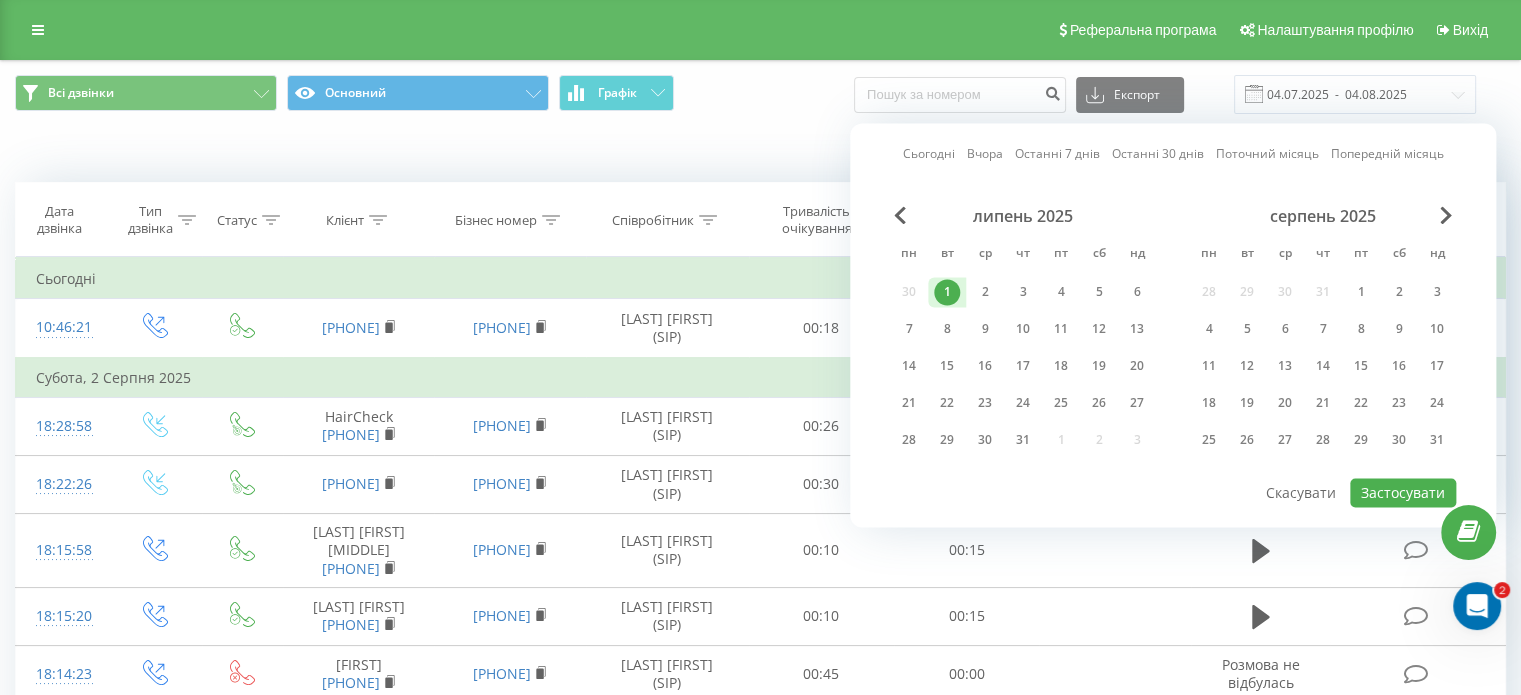 type on "[DATE]  -  [DATE]" 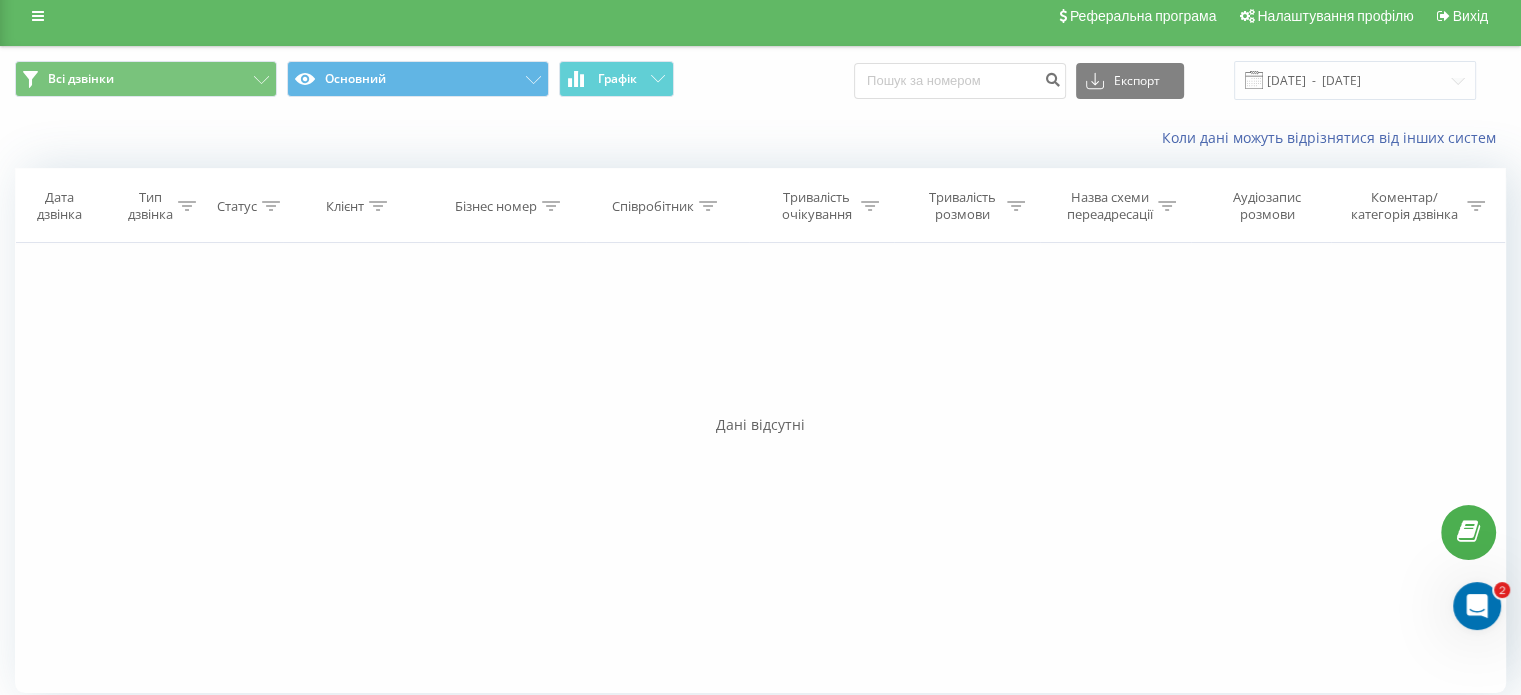 scroll, scrollTop: 0, scrollLeft: 0, axis: both 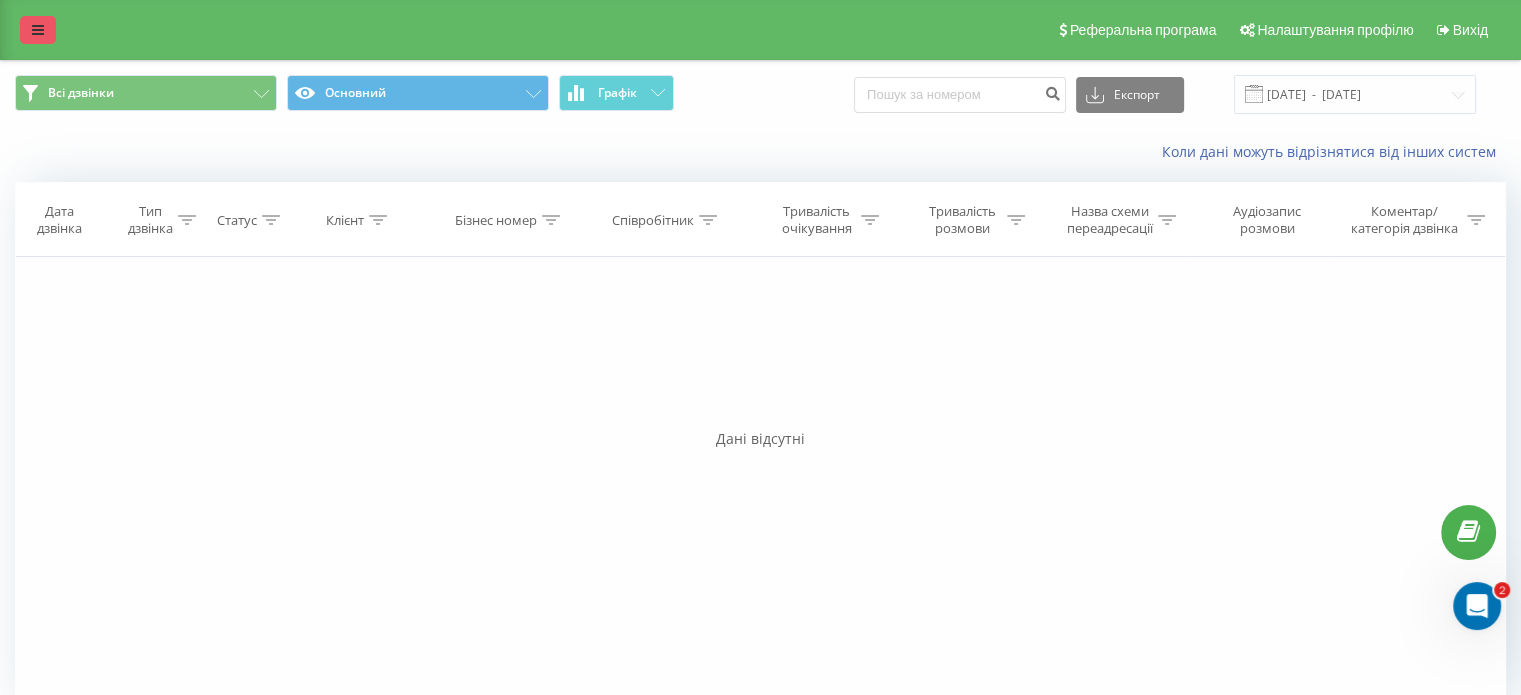 click at bounding box center (38, 30) 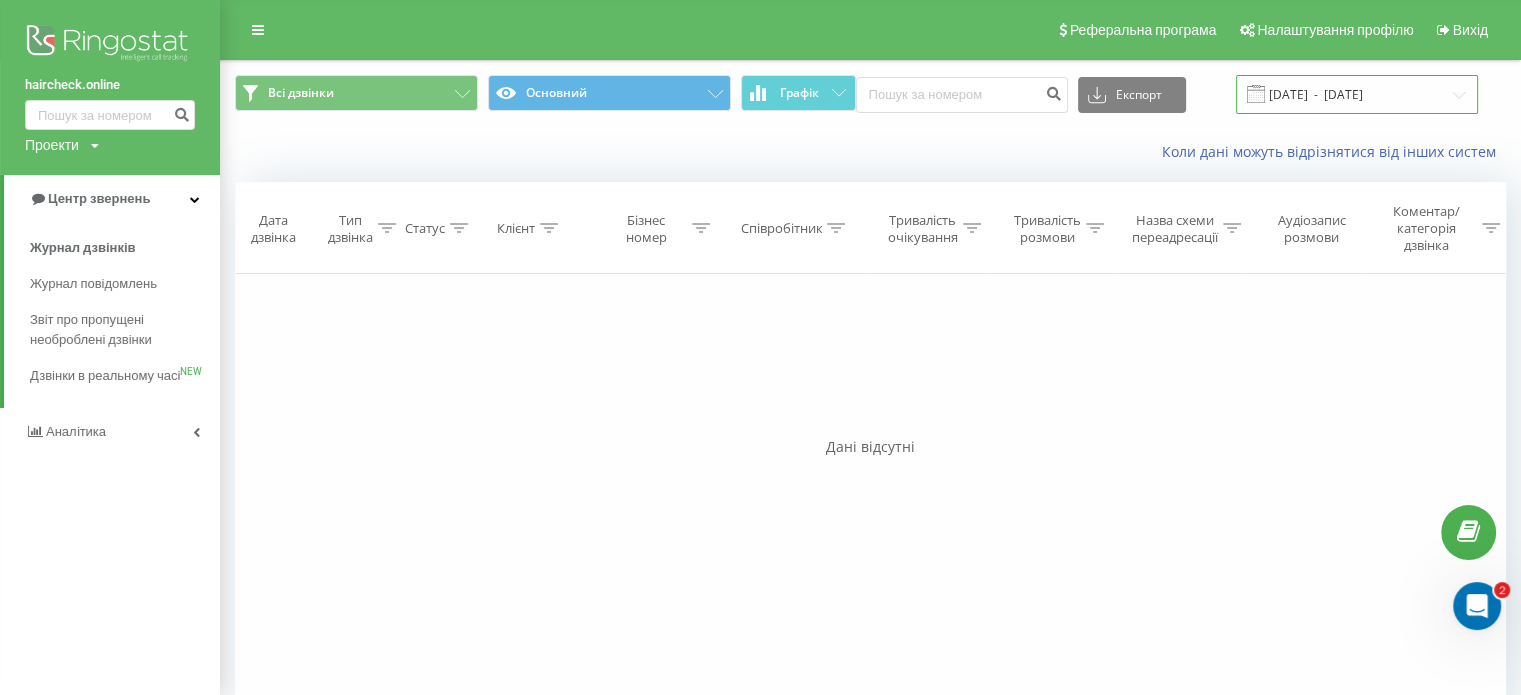 click on "01.07.2025  -  01.07.2025" at bounding box center [1357, 94] 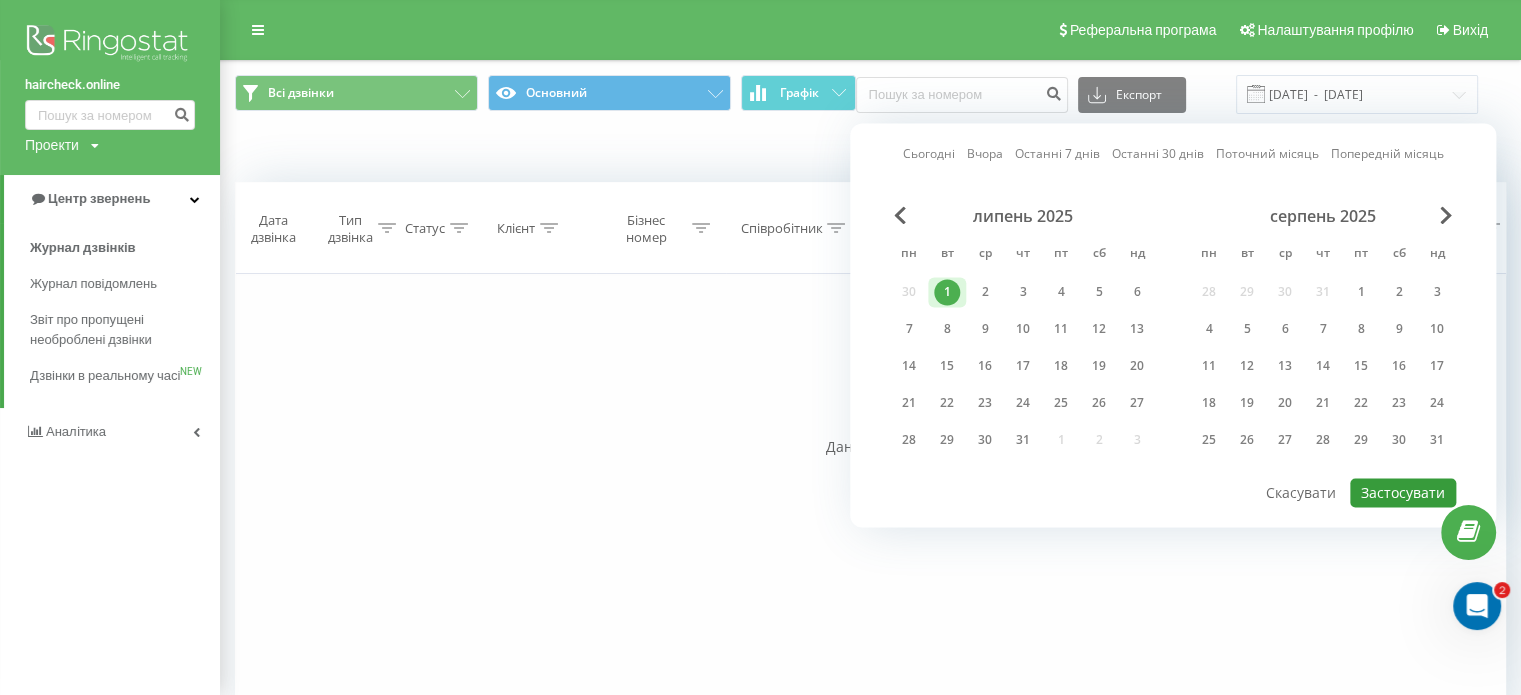 click on "Застосувати" at bounding box center (1403, 492) 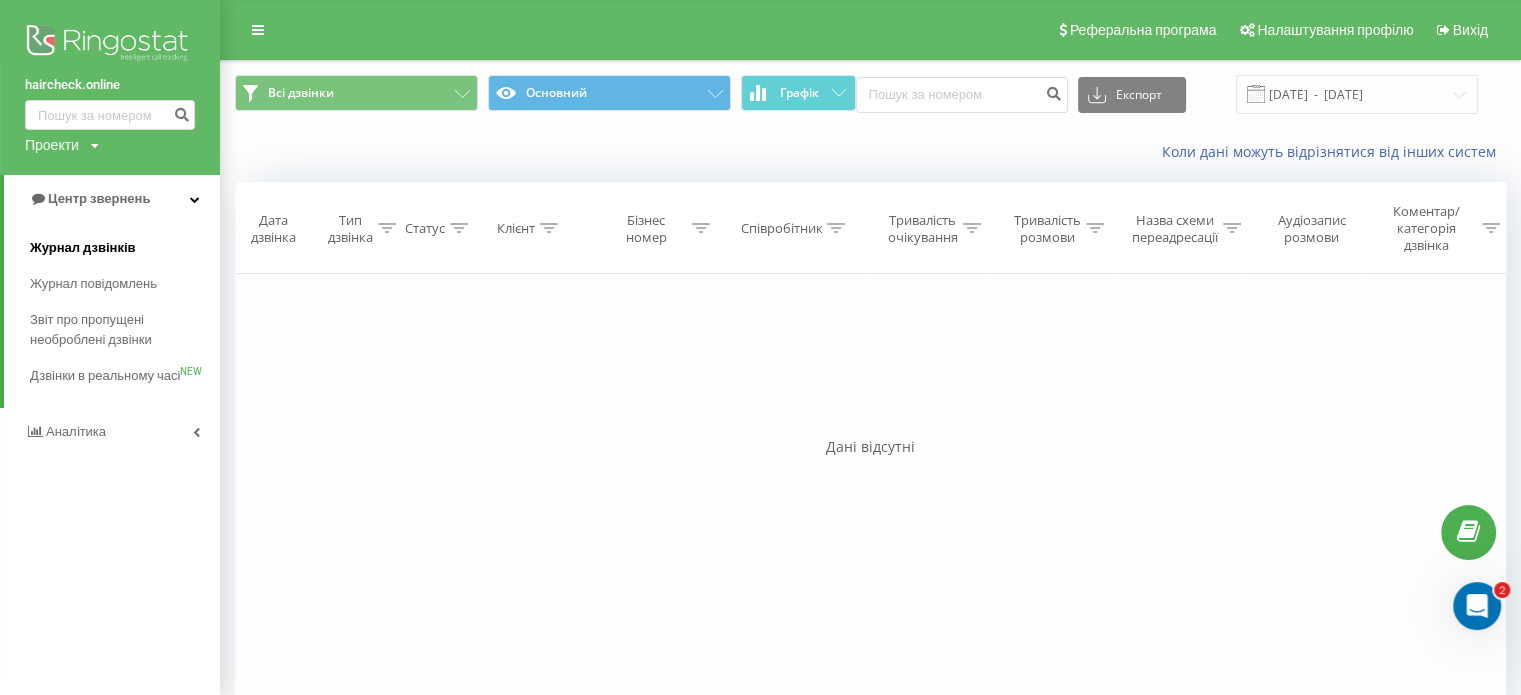click on "Журнал дзвінків" at bounding box center [83, 248] 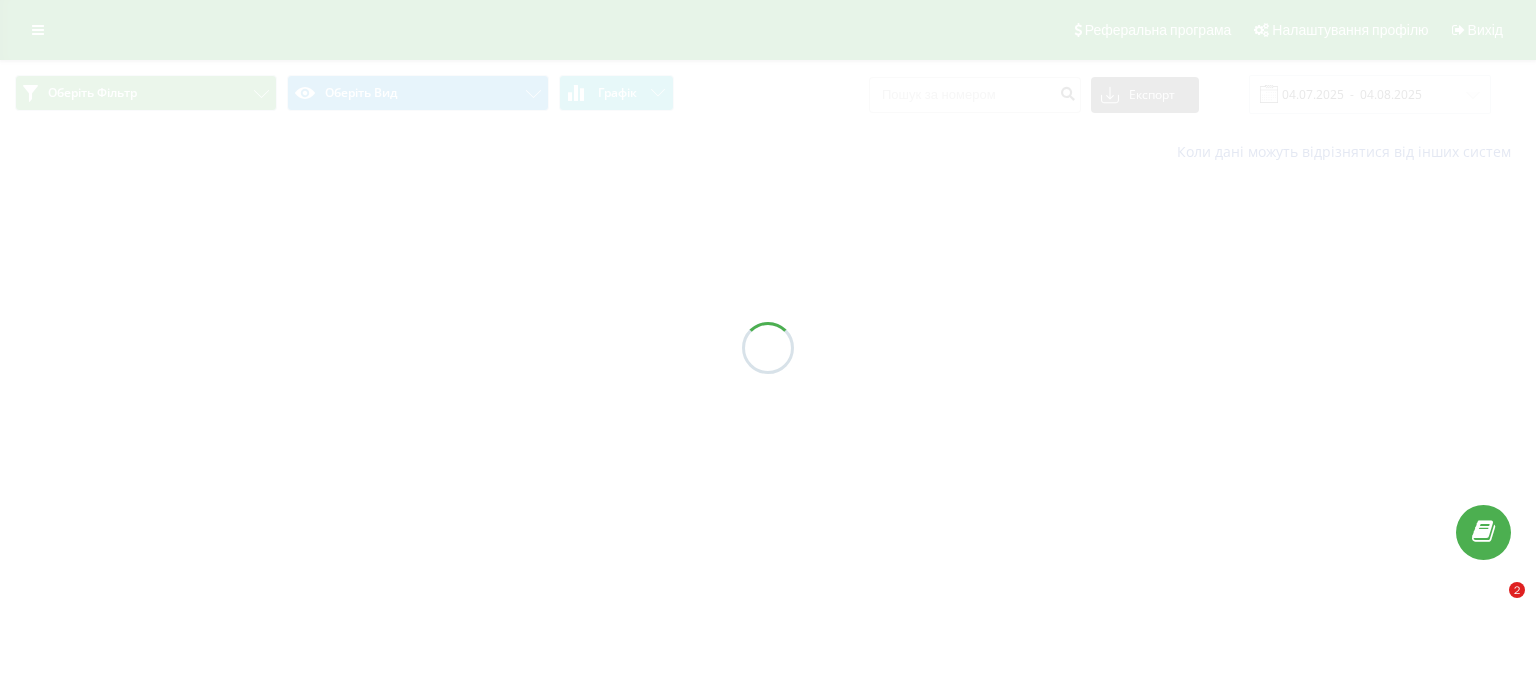 scroll, scrollTop: 0, scrollLeft: 0, axis: both 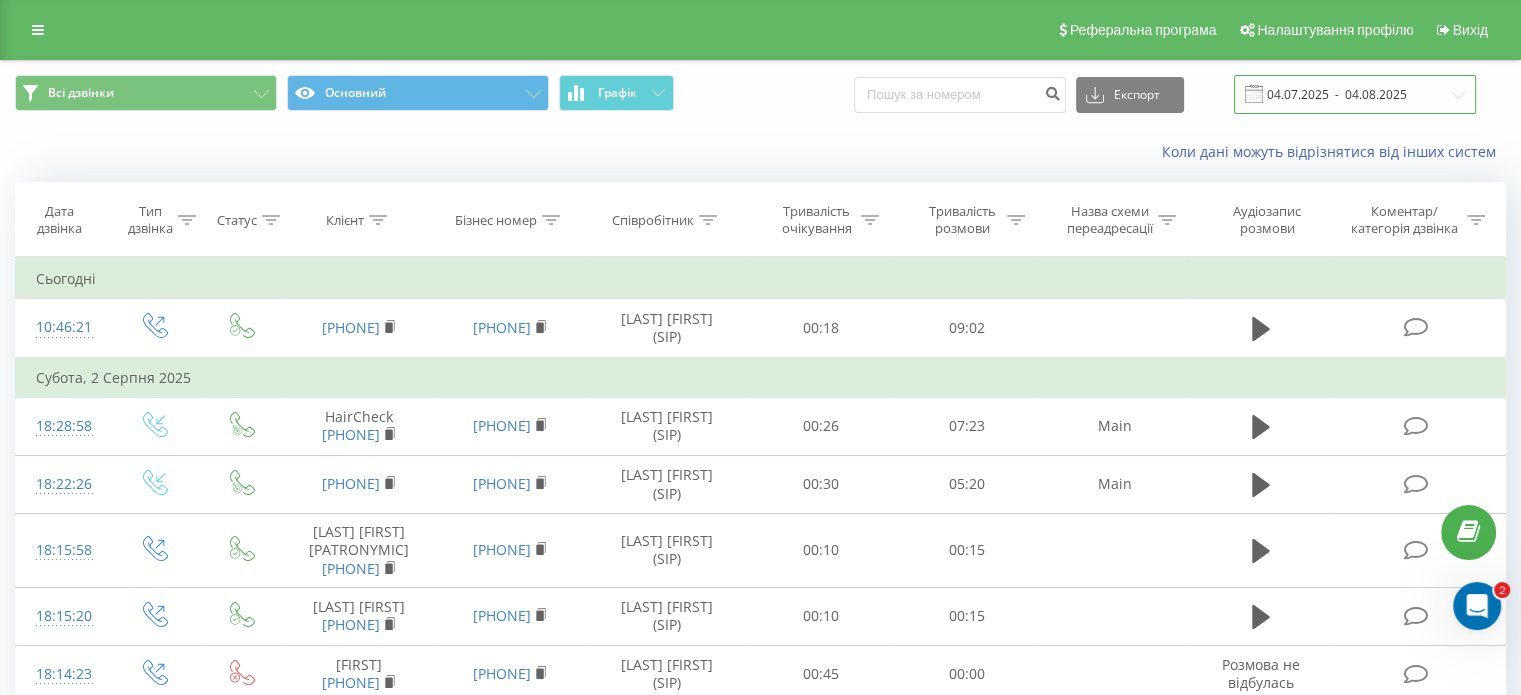 click on "04.07.2025  -  04.08.2025" at bounding box center [1355, 94] 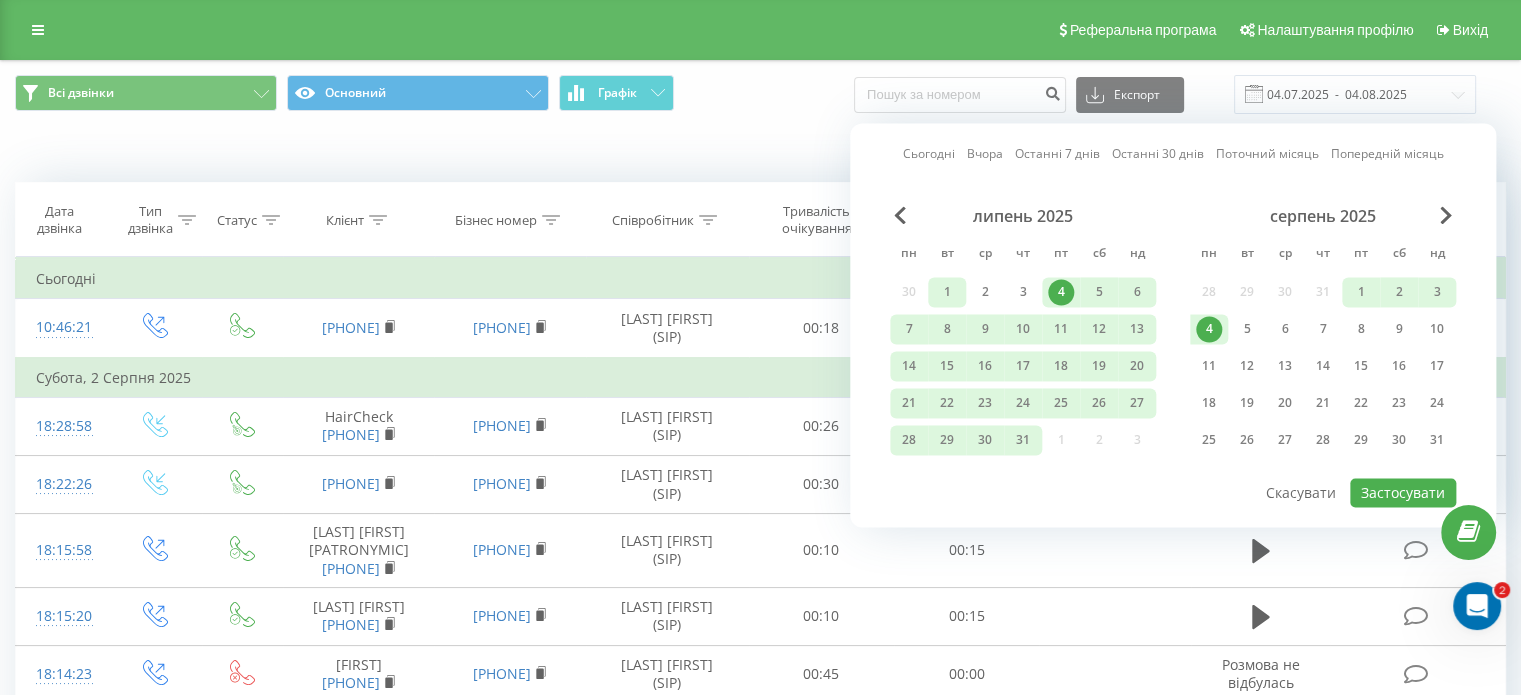 click on "1" at bounding box center (947, 292) 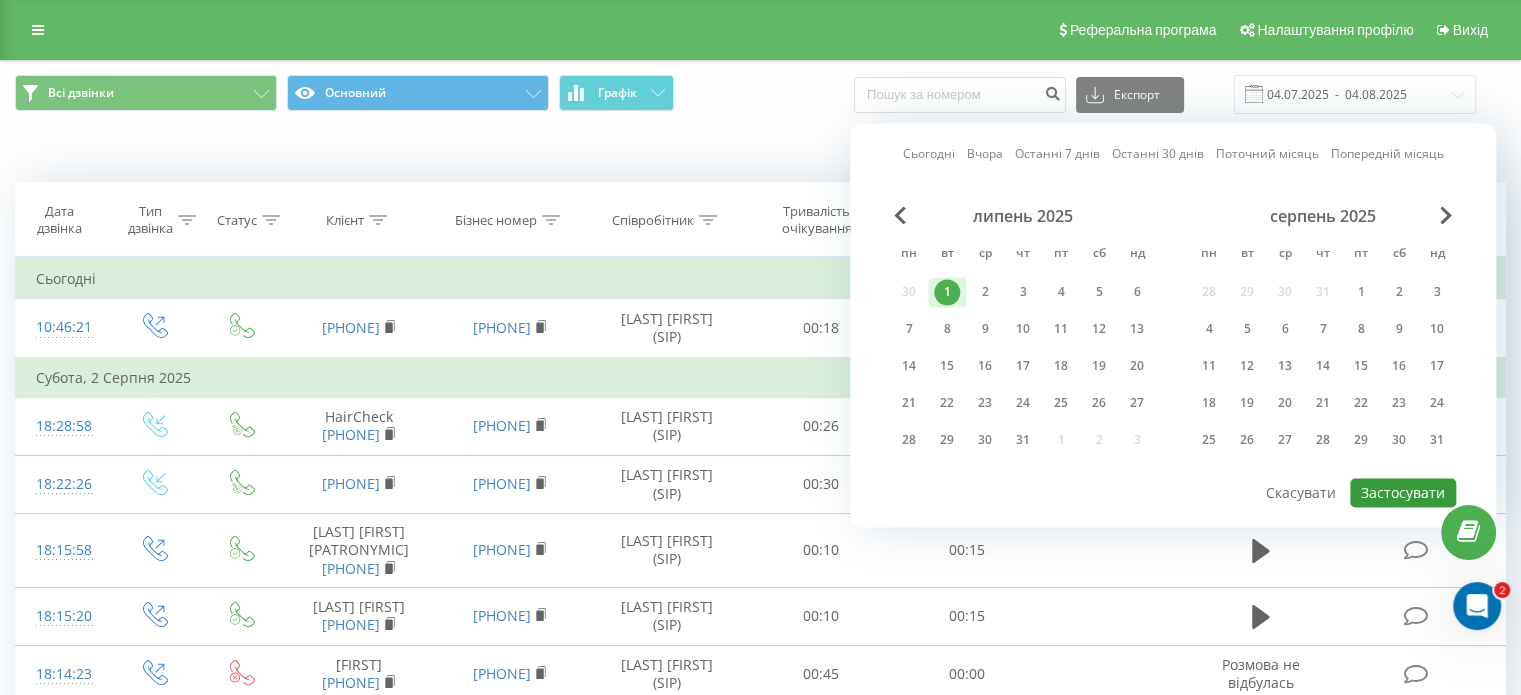 click on "Застосувати" at bounding box center [1403, 492] 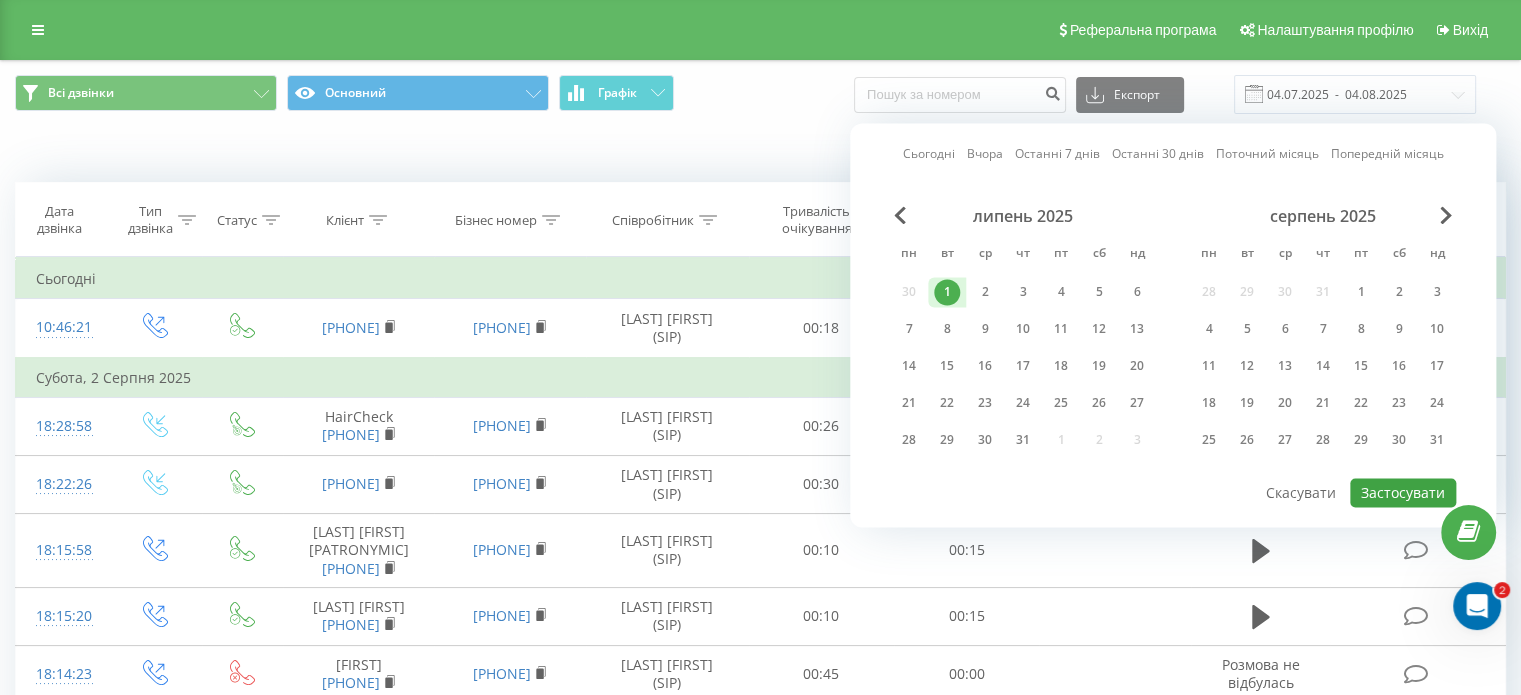 type on "[DATE]  -  [DATE]" 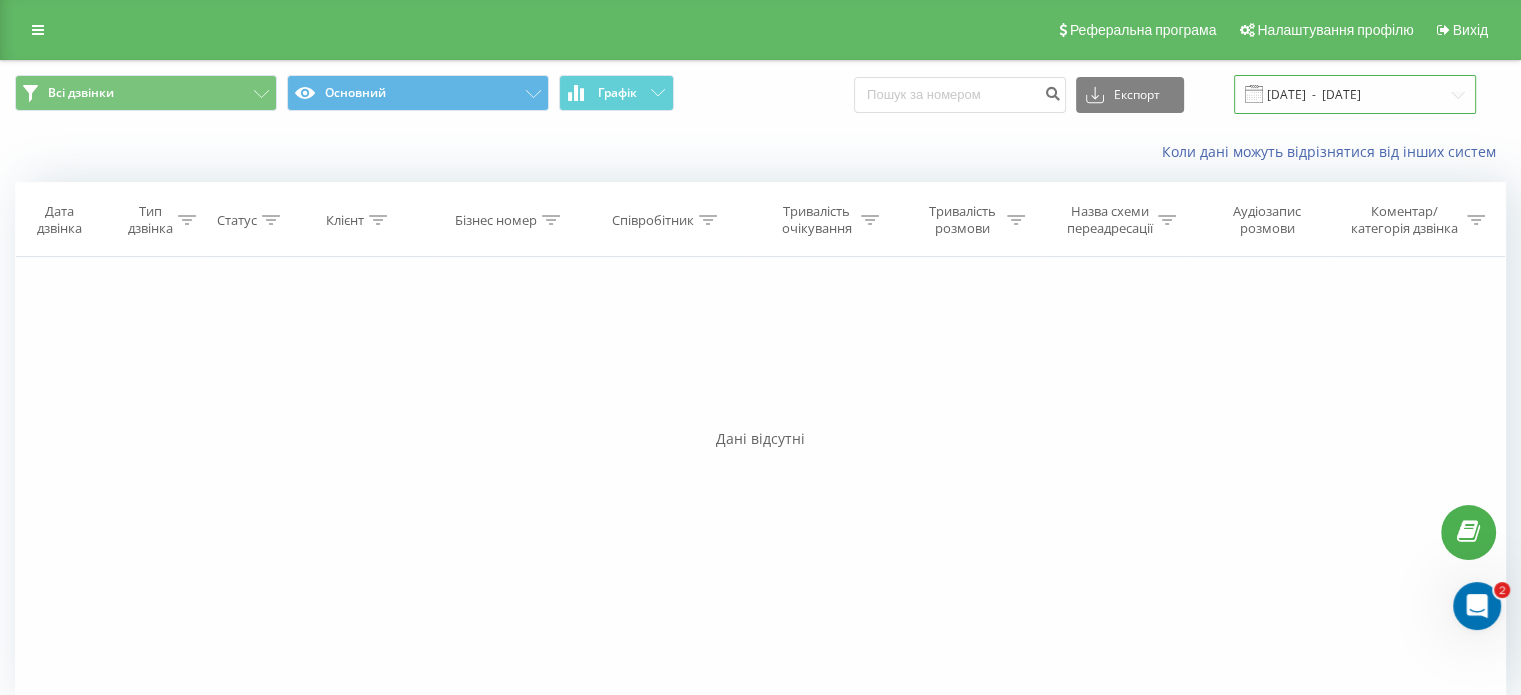 click on "[DATE]  -  [DATE]" at bounding box center (1355, 94) 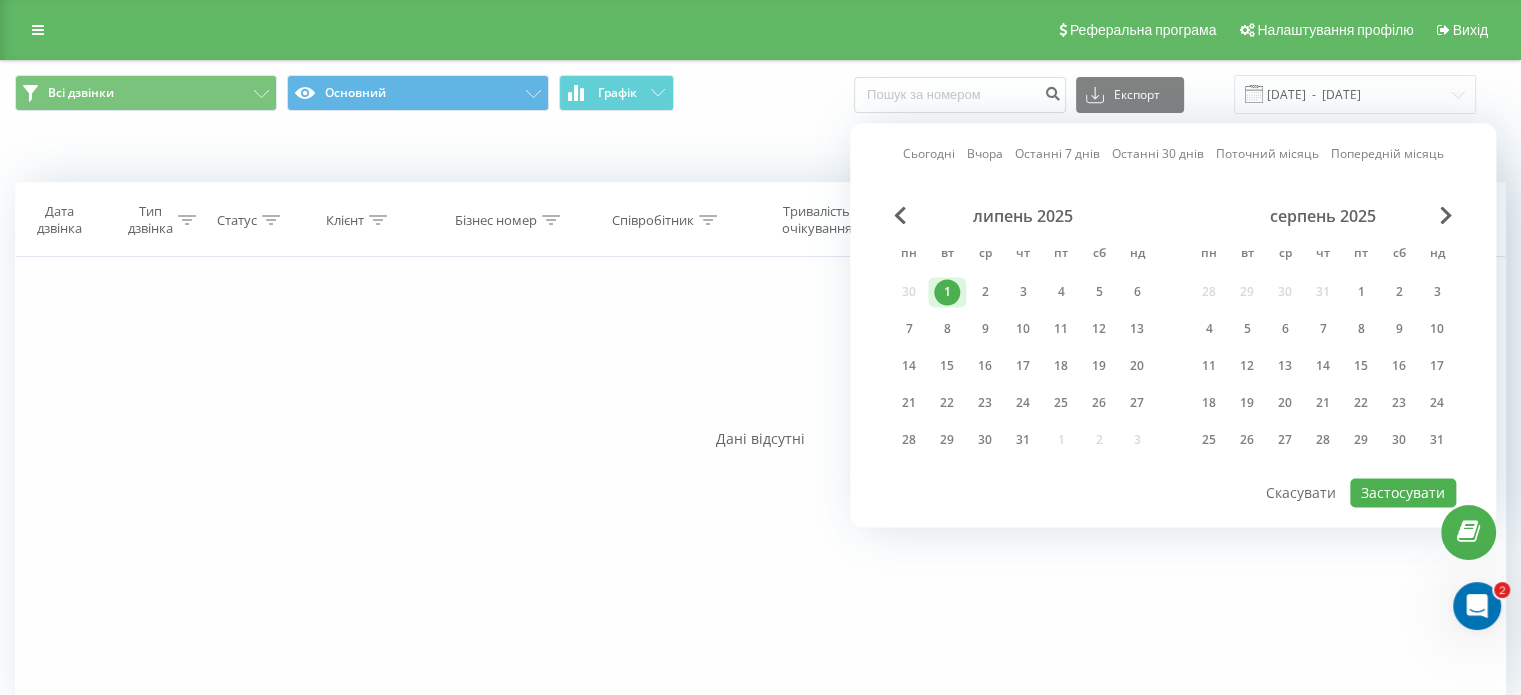 click on "Фільтрувати за умовою Дорівнює Введіть значення Скасувати OK Фільтрувати за умовою Дорівнює Введіть значення Скасувати OK Фільтрувати за умовою Містить Скасувати OK Фільтрувати за умовою Містить Скасувати OK Фільтрувати за умовою Містить Скасувати OK Фільтрувати за умовою Дорівнює Скасувати OK Фільтрувати за умовою Дорівнює Скасувати OK Фільтрувати за умовою Містить Скасувати OK Фільтрувати за умовою Дорівнює Введіть значення Скасувати OK" at bounding box center [760, 482] 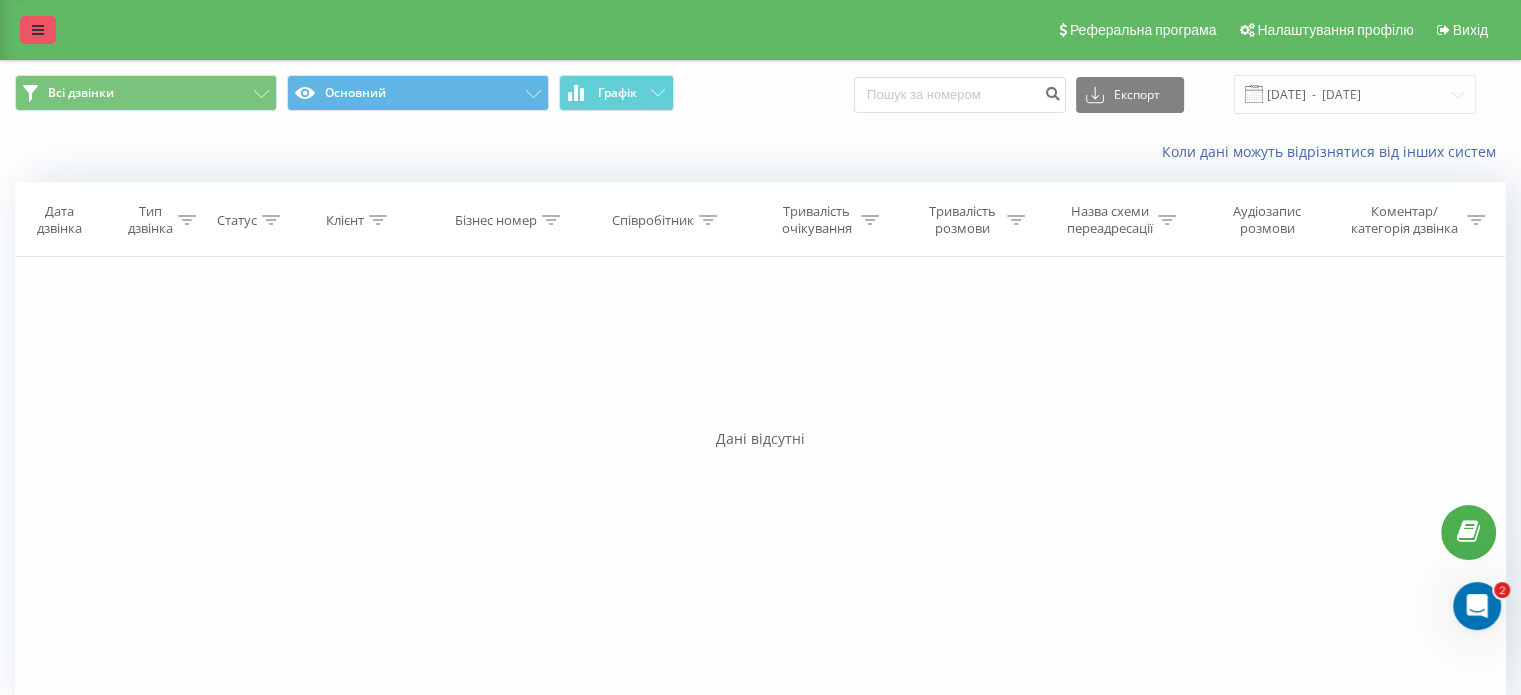 click at bounding box center [38, 30] 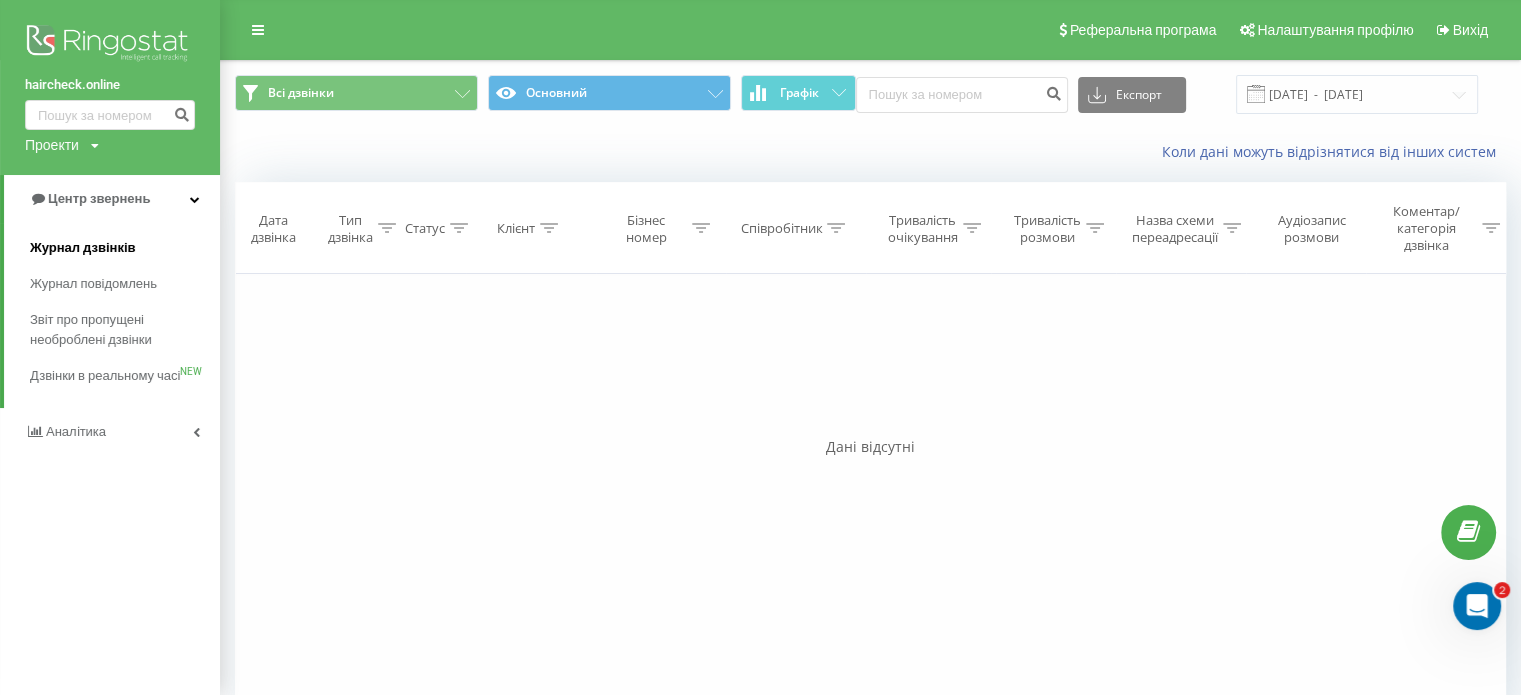 drag, startPoint x: 111, startPoint y: 248, endPoint x: 154, endPoint y: 275, distance: 50.77401 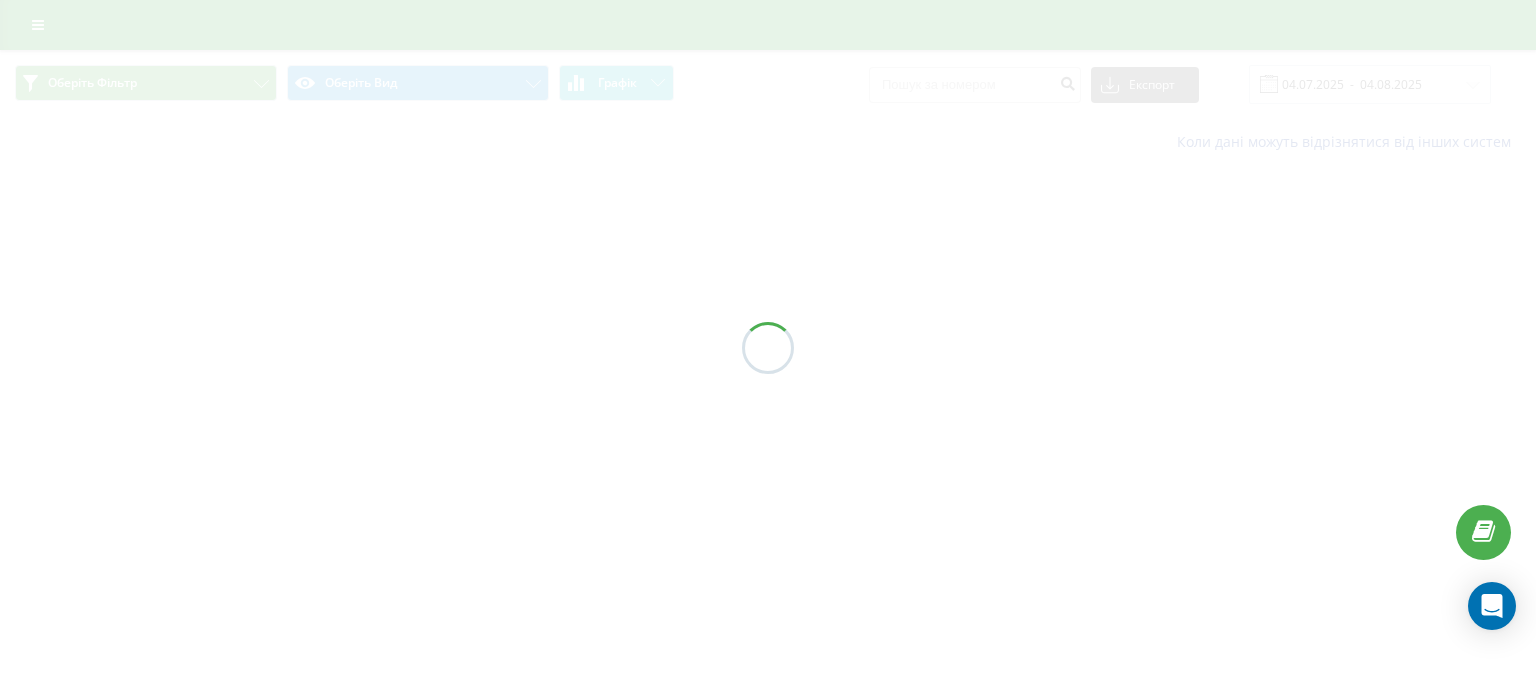 scroll, scrollTop: 0, scrollLeft: 0, axis: both 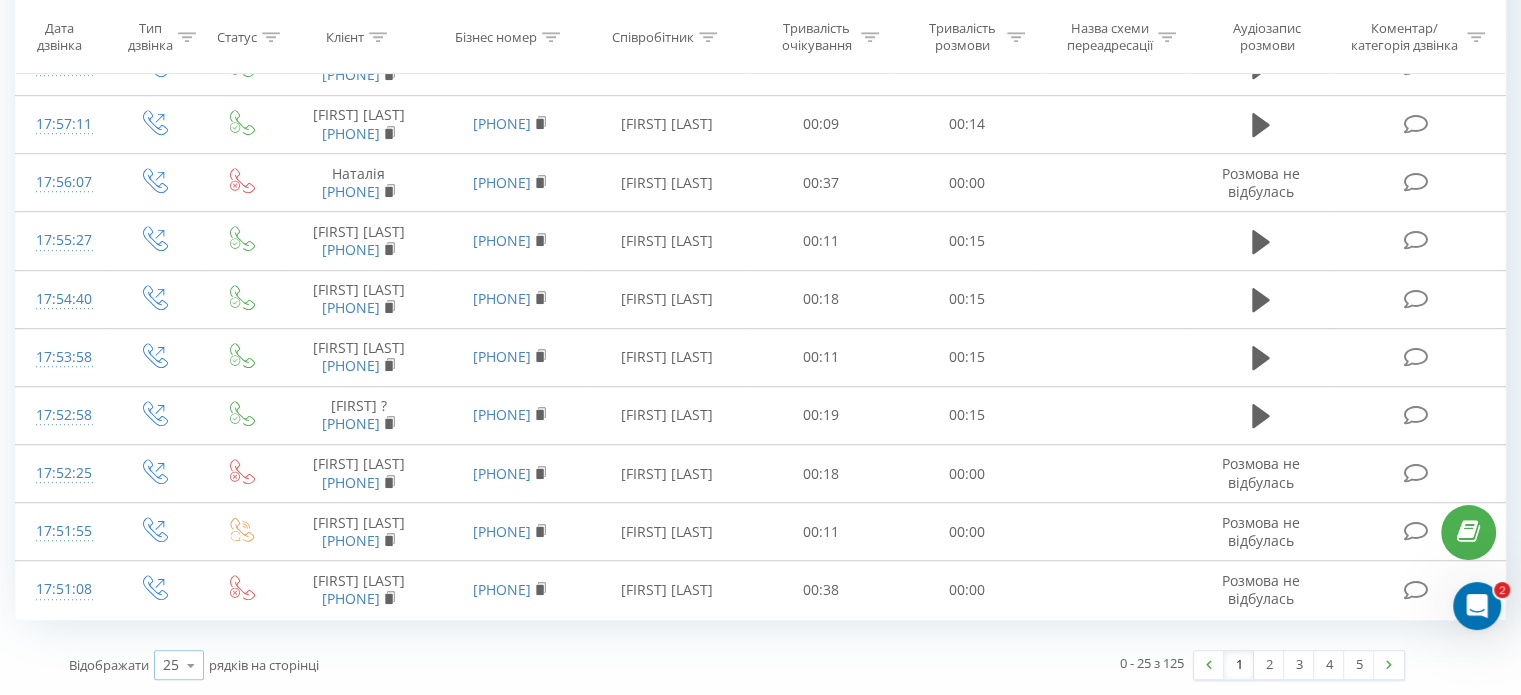 click at bounding box center (191, 665) 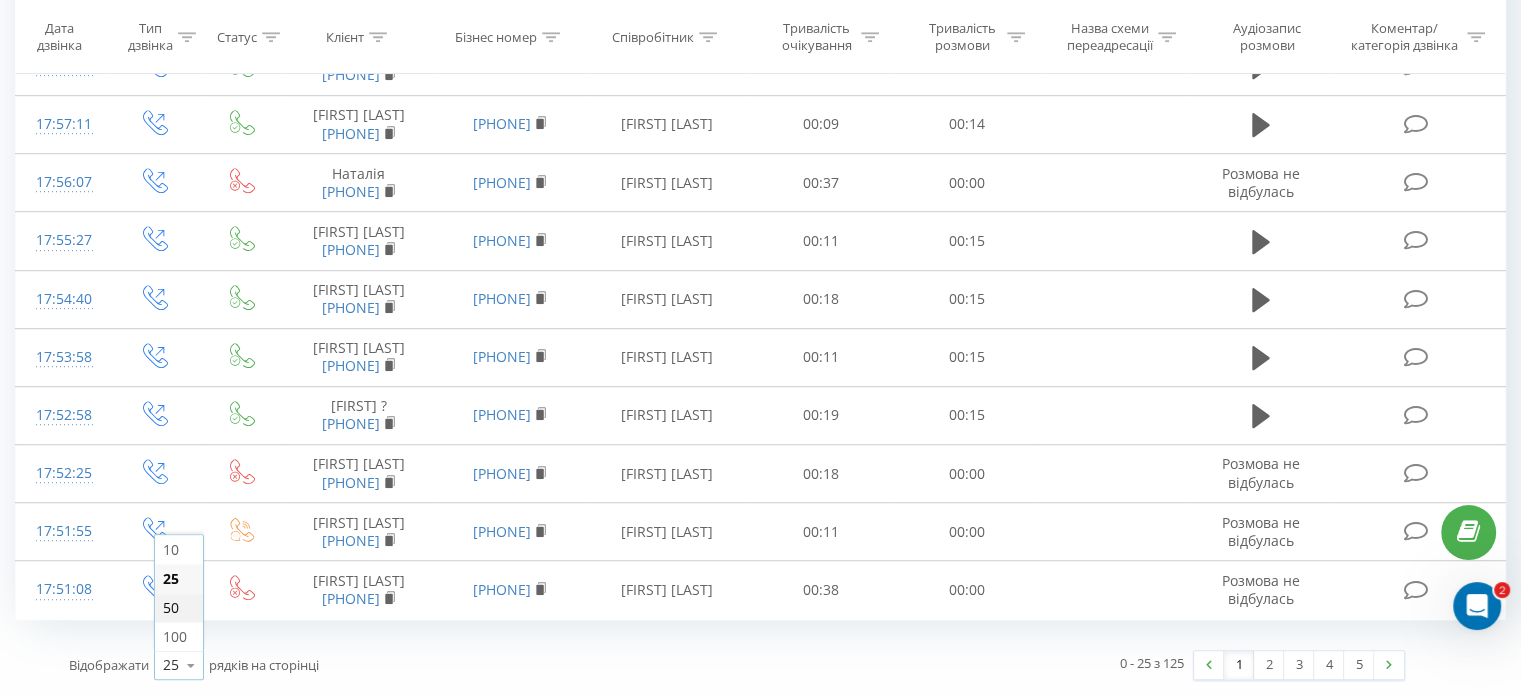 click on "50" at bounding box center (179, 607) 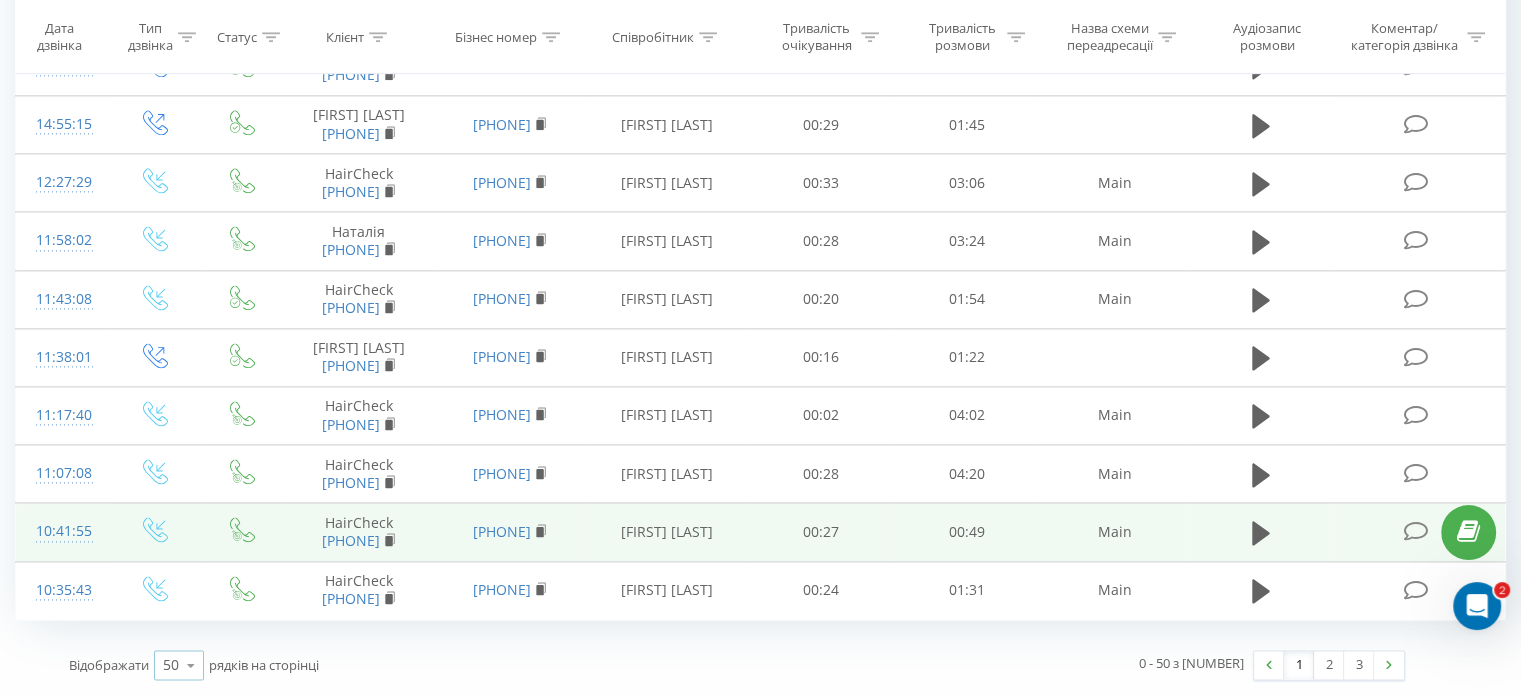 scroll, scrollTop: 3814, scrollLeft: 0, axis: vertical 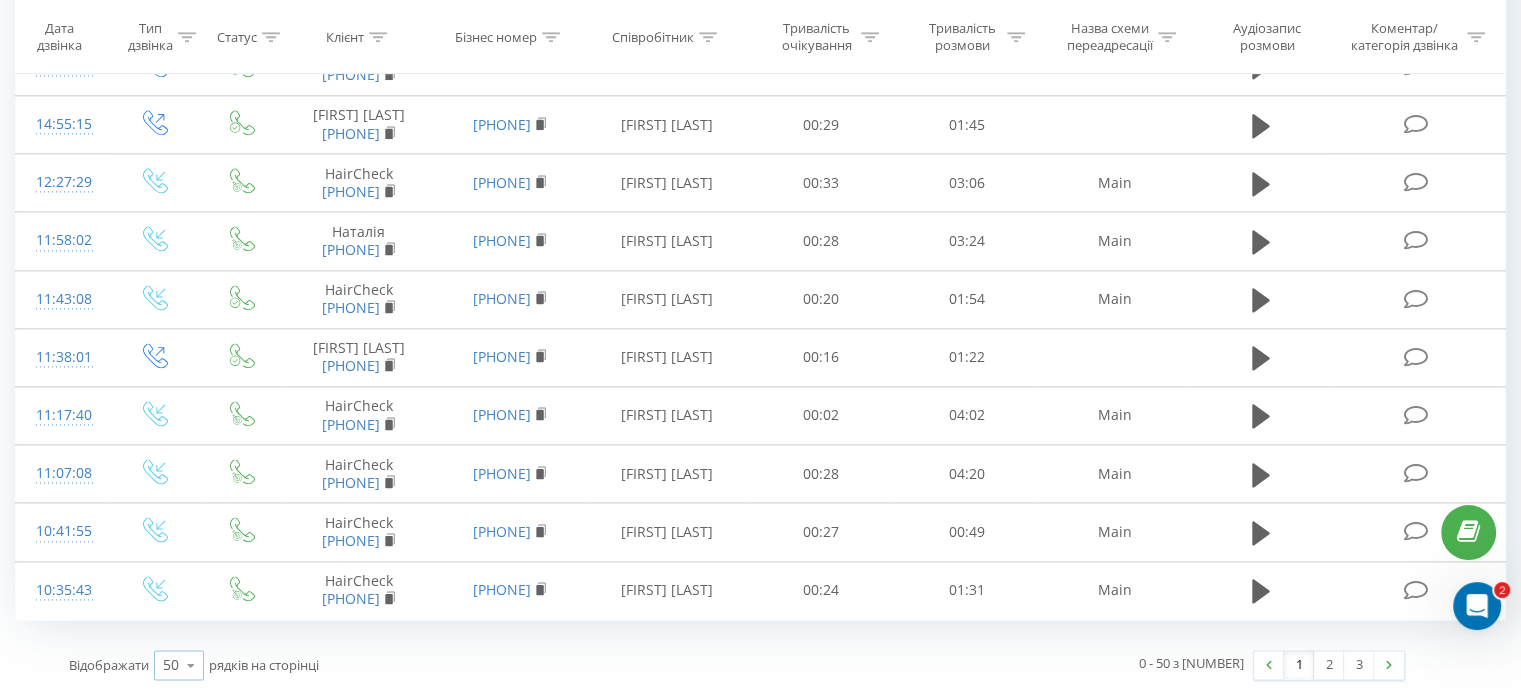 click at bounding box center [191, 665] 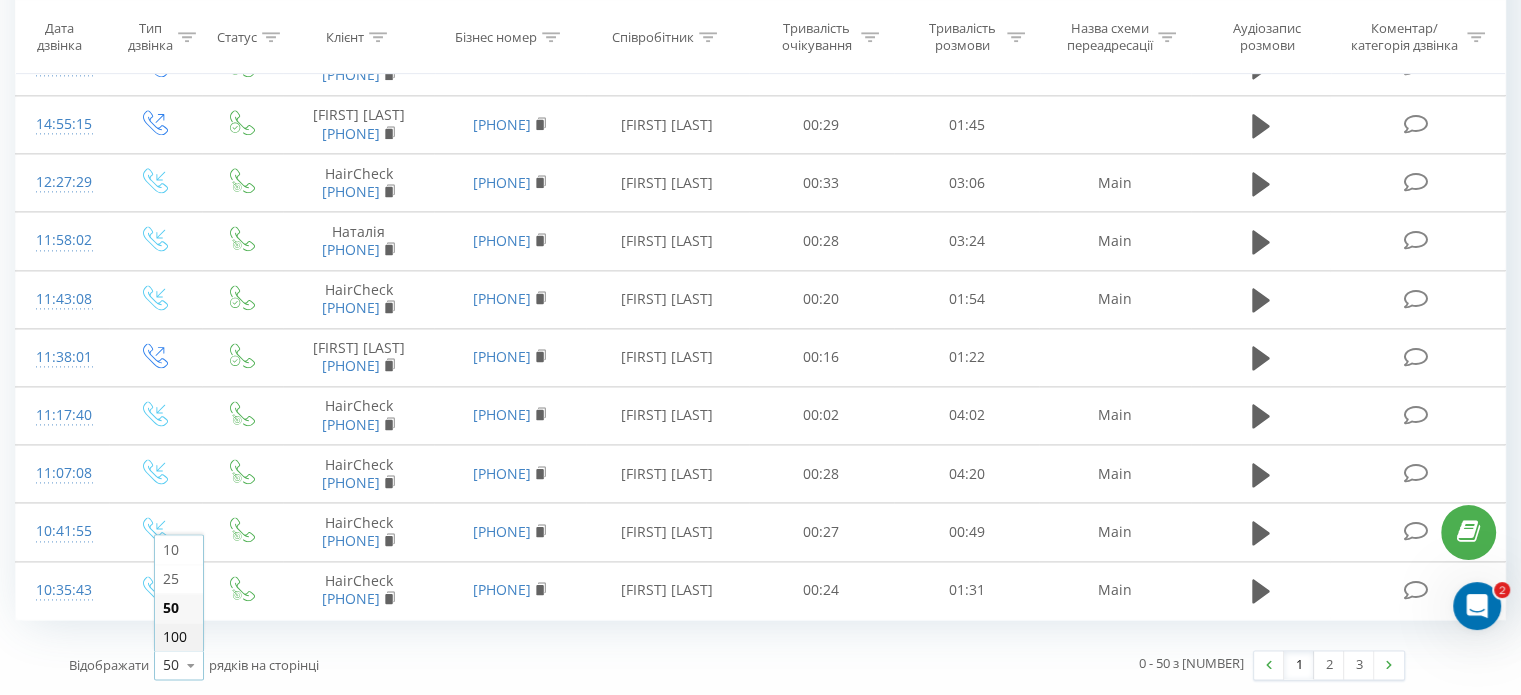 click on "100" at bounding box center (179, 636) 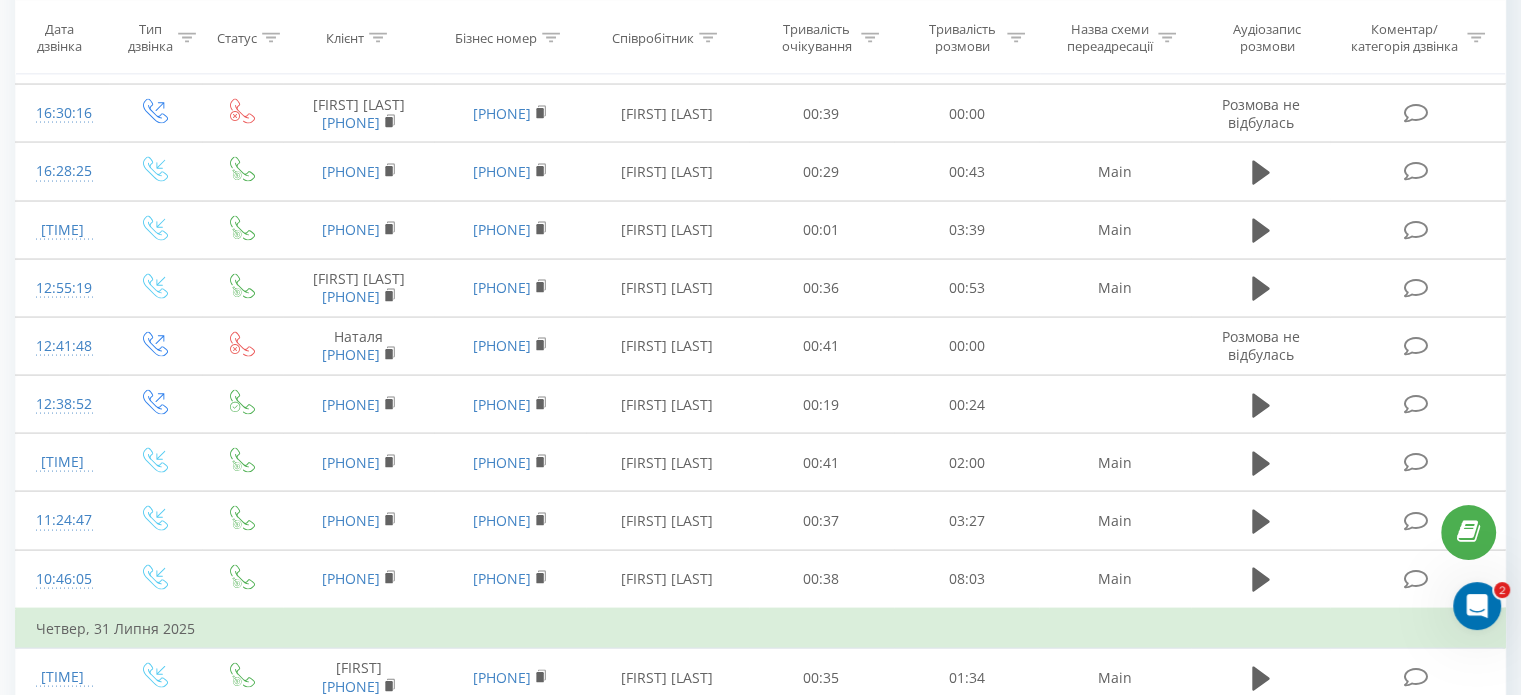 scroll, scrollTop: 3814, scrollLeft: 0, axis: vertical 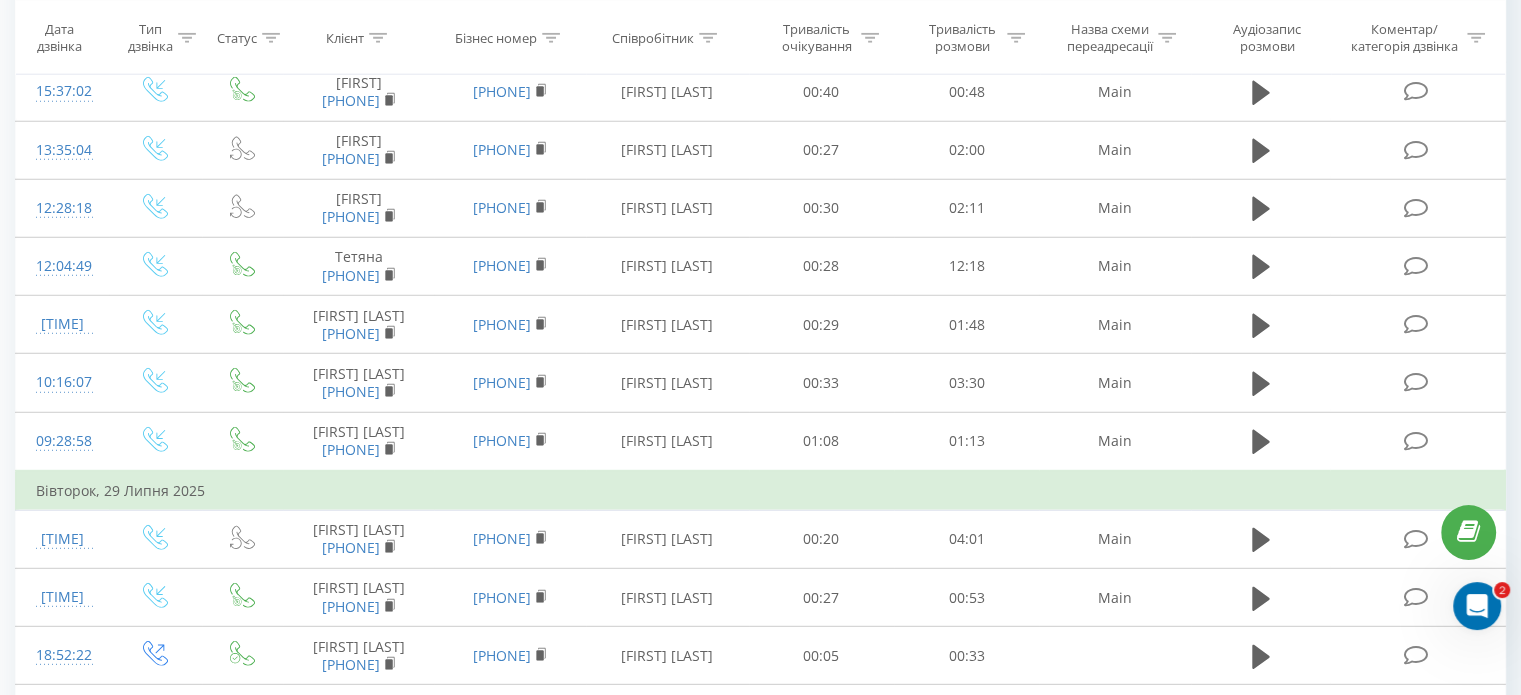 click 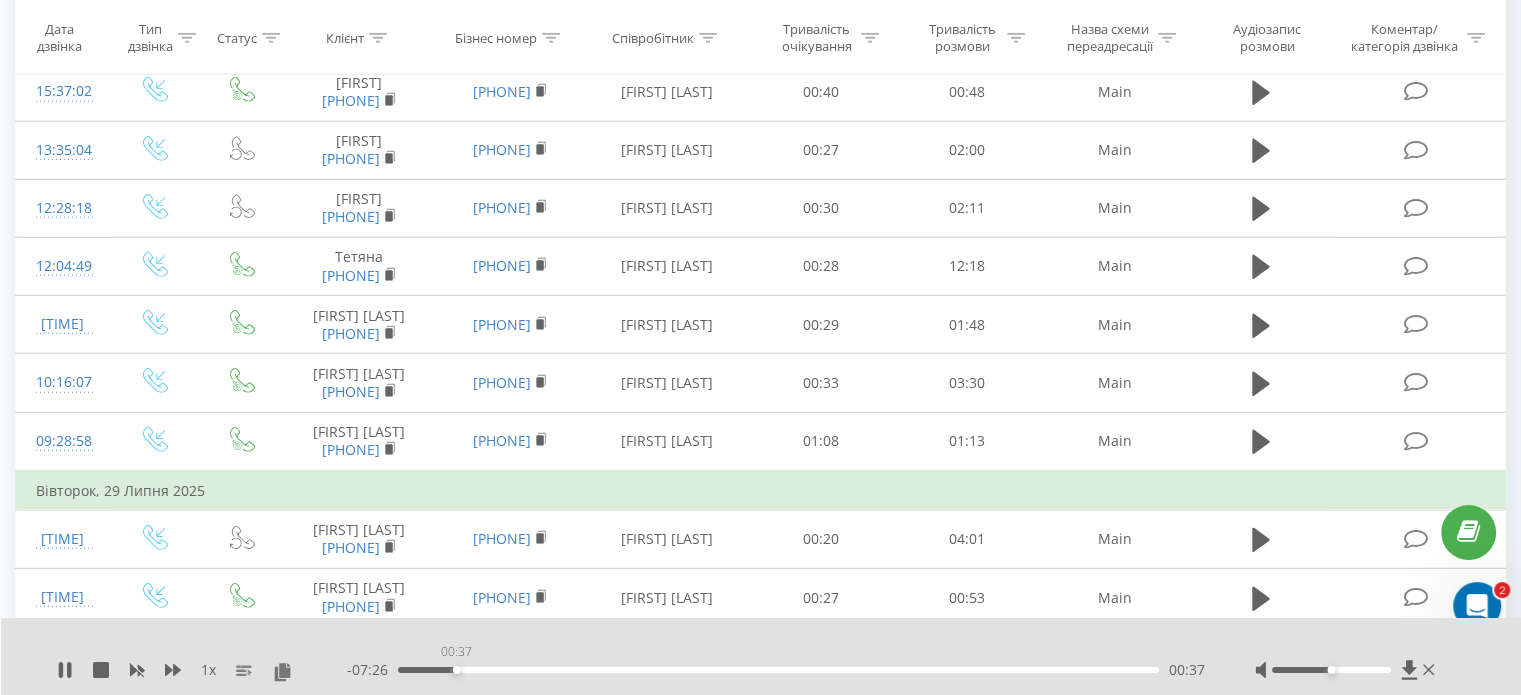 click on "00:37" at bounding box center [778, 670] 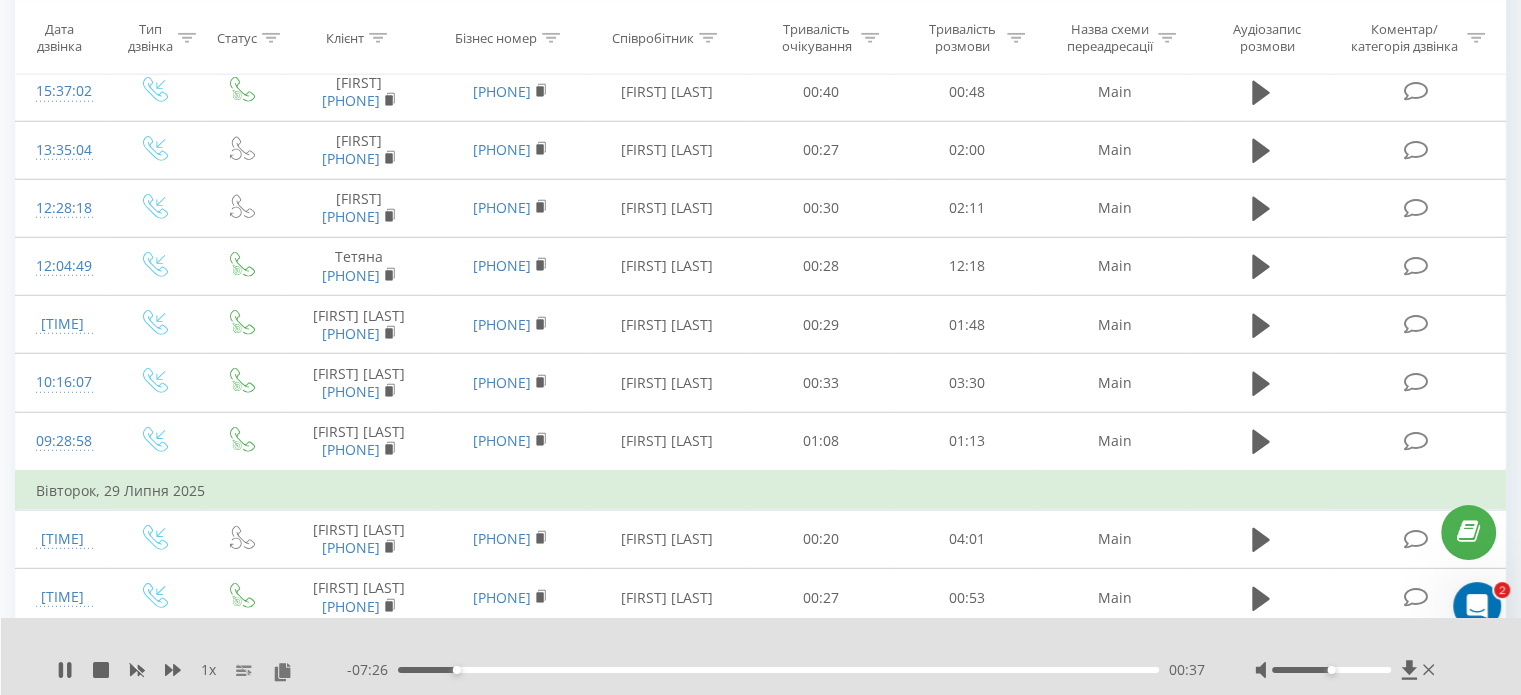 click on "00:37" at bounding box center (778, 670) 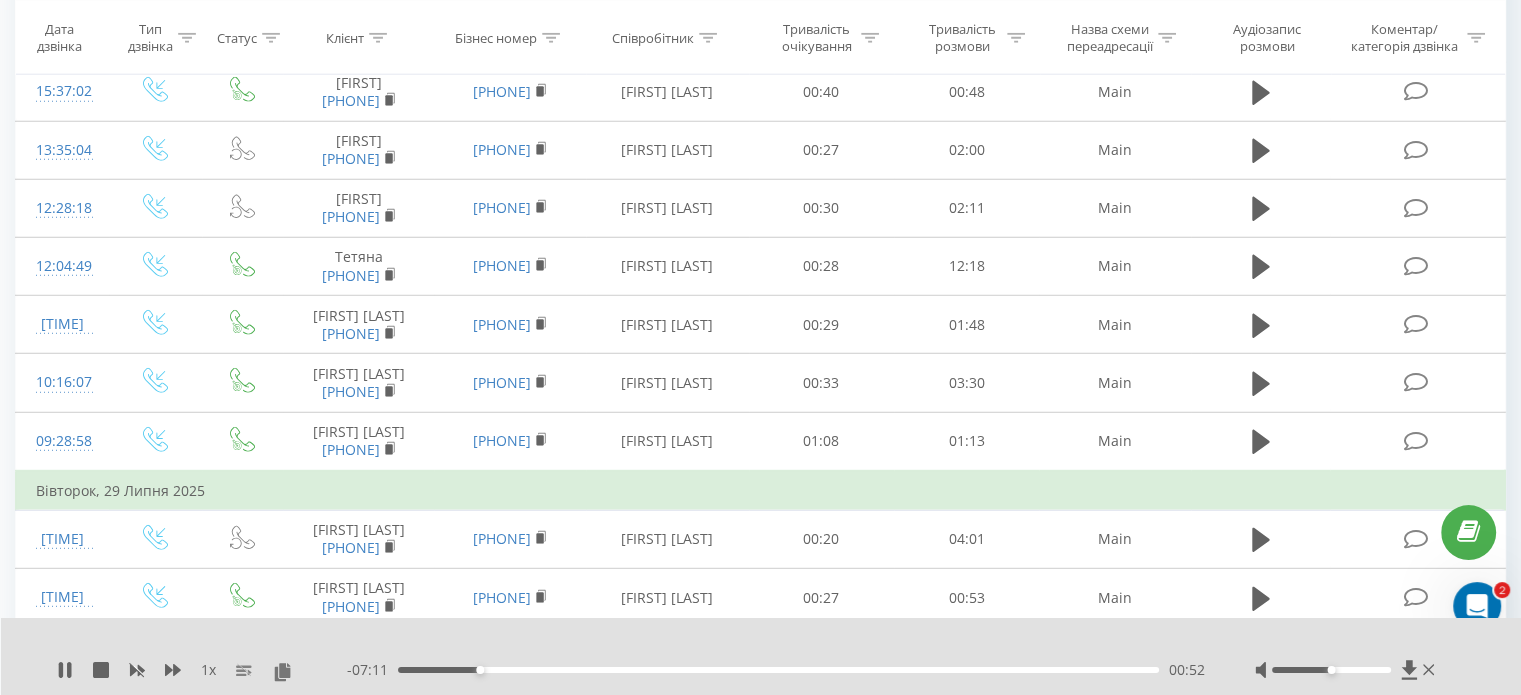 click on "00:52" at bounding box center (778, 670) 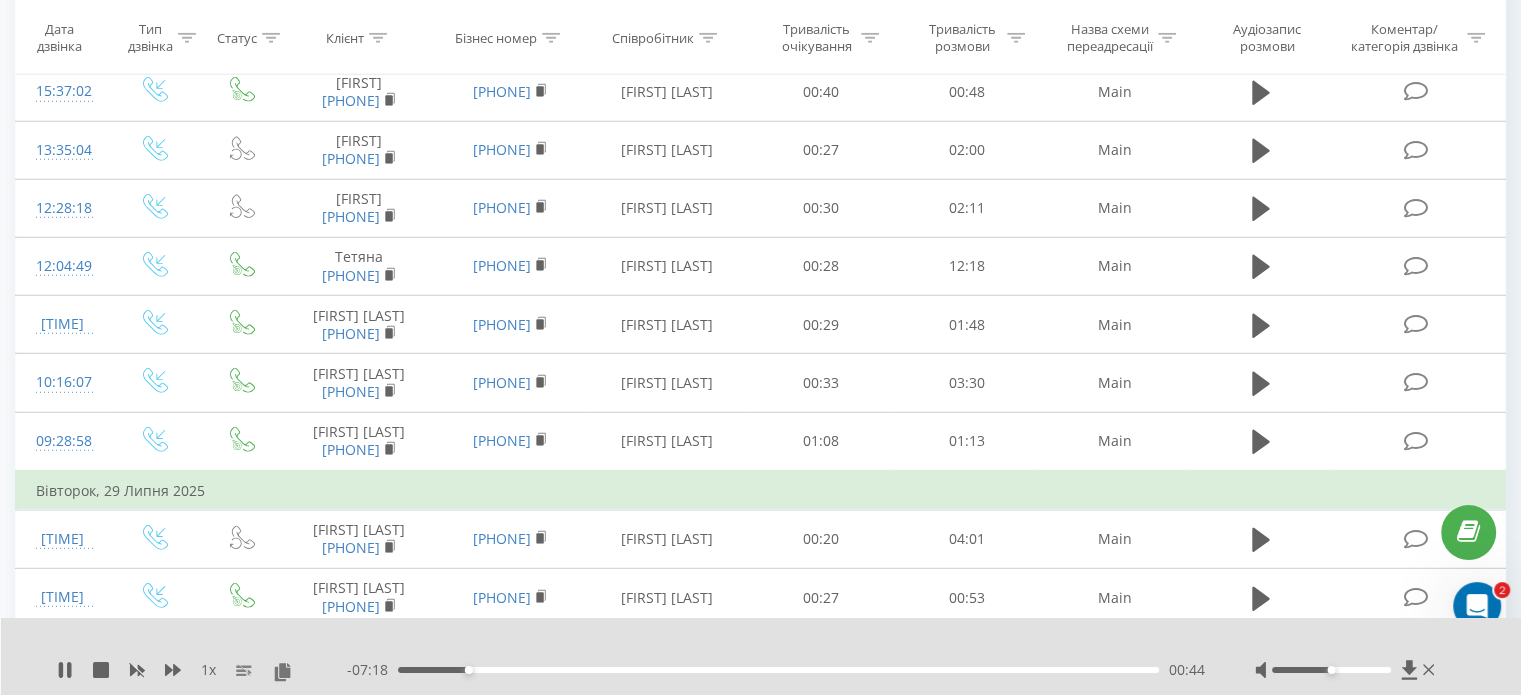 click on "- 07:18 00:44   00:44" at bounding box center (776, 670) 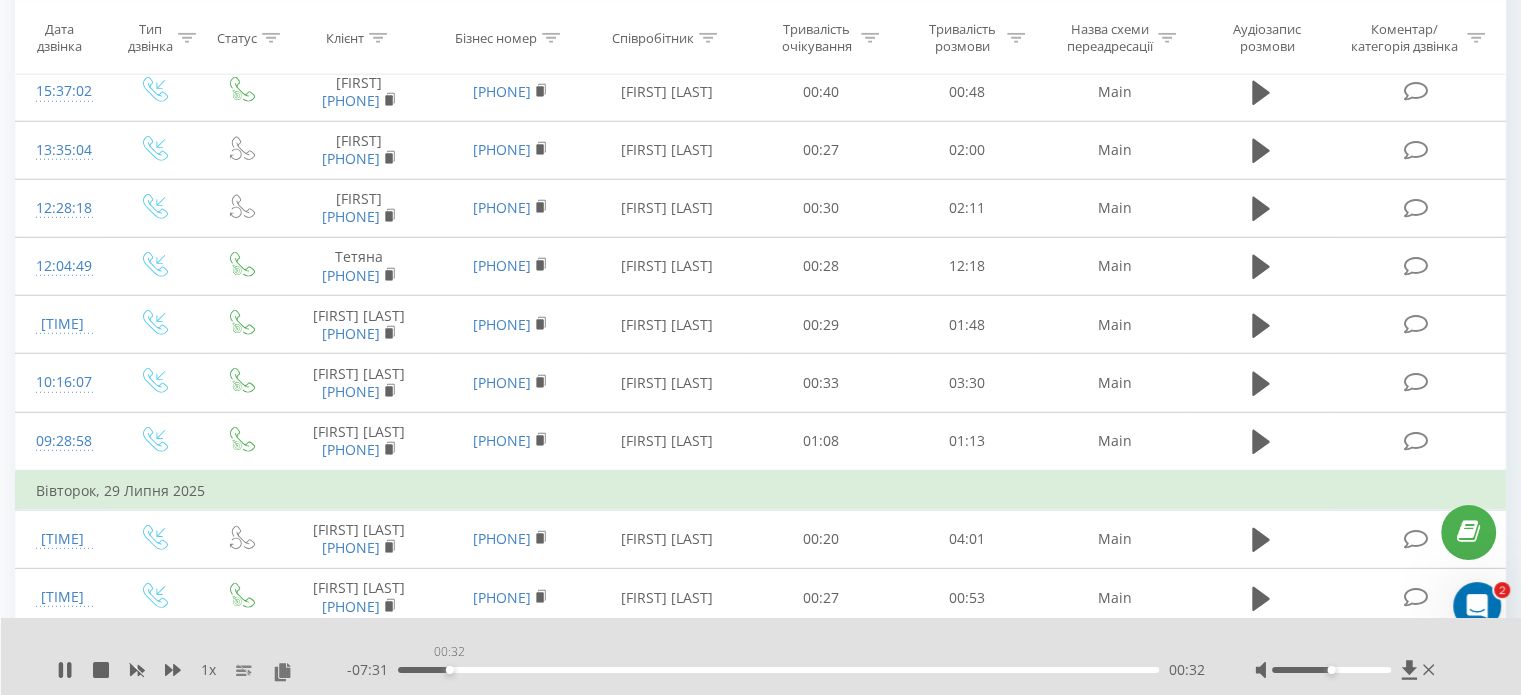 drag, startPoint x: 449, startPoint y: 671, endPoint x: 438, endPoint y: 674, distance: 11.401754 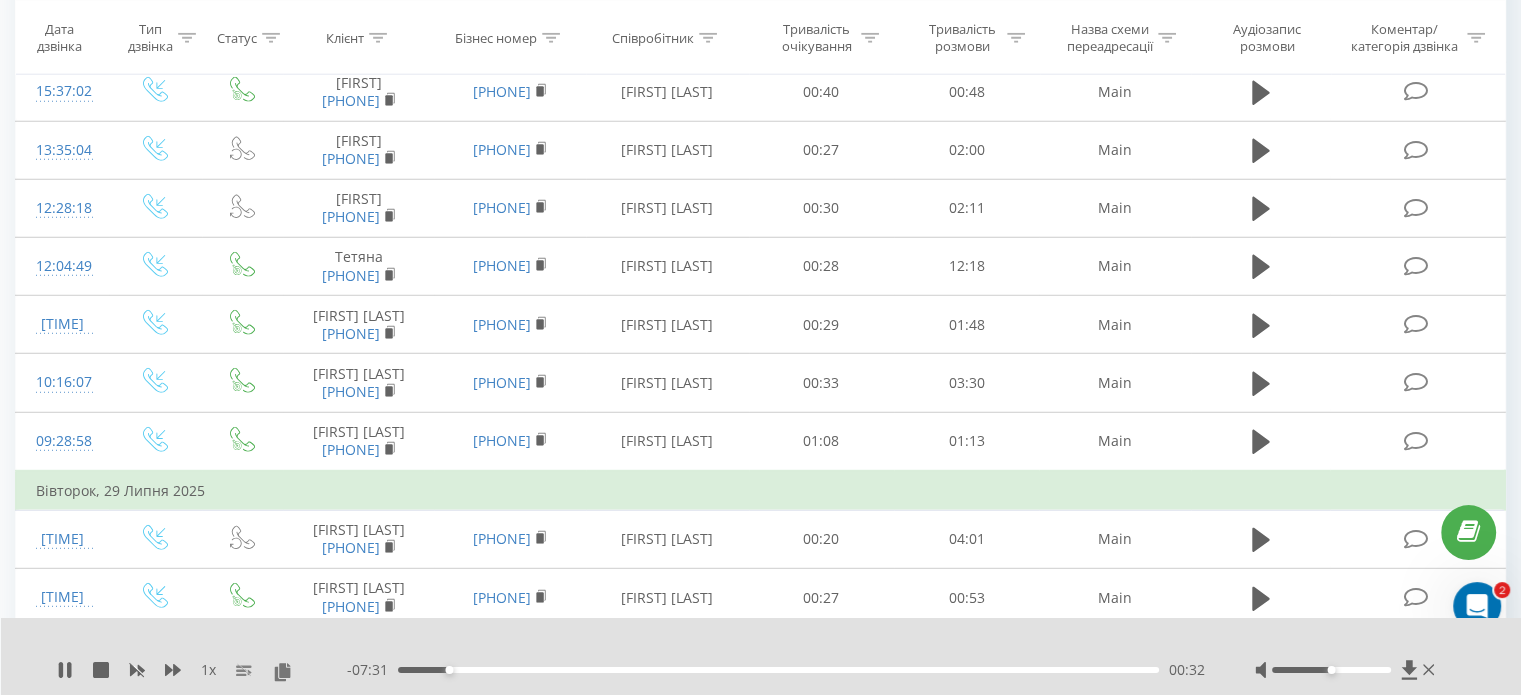 click on "00:32" at bounding box center (778, 670) 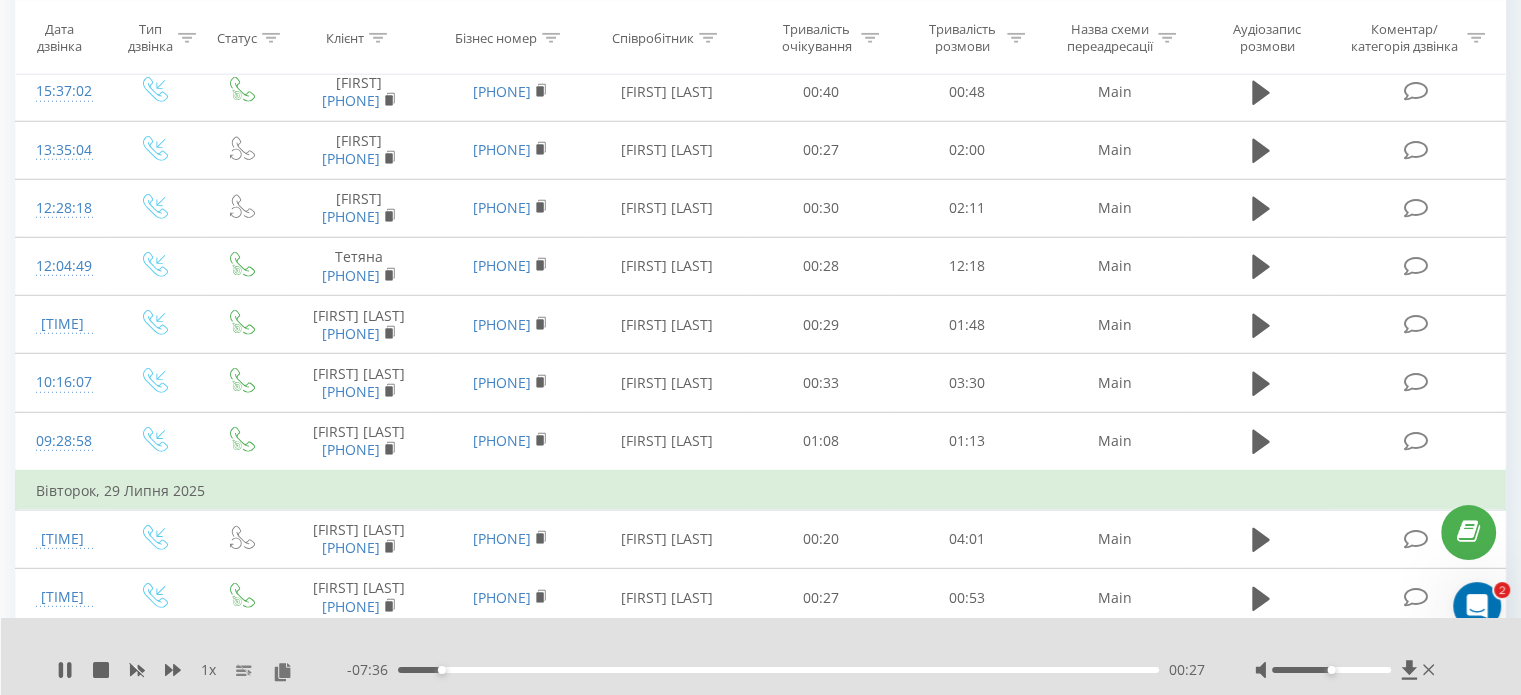 click on "00:27" at bounding box center (442, 670) 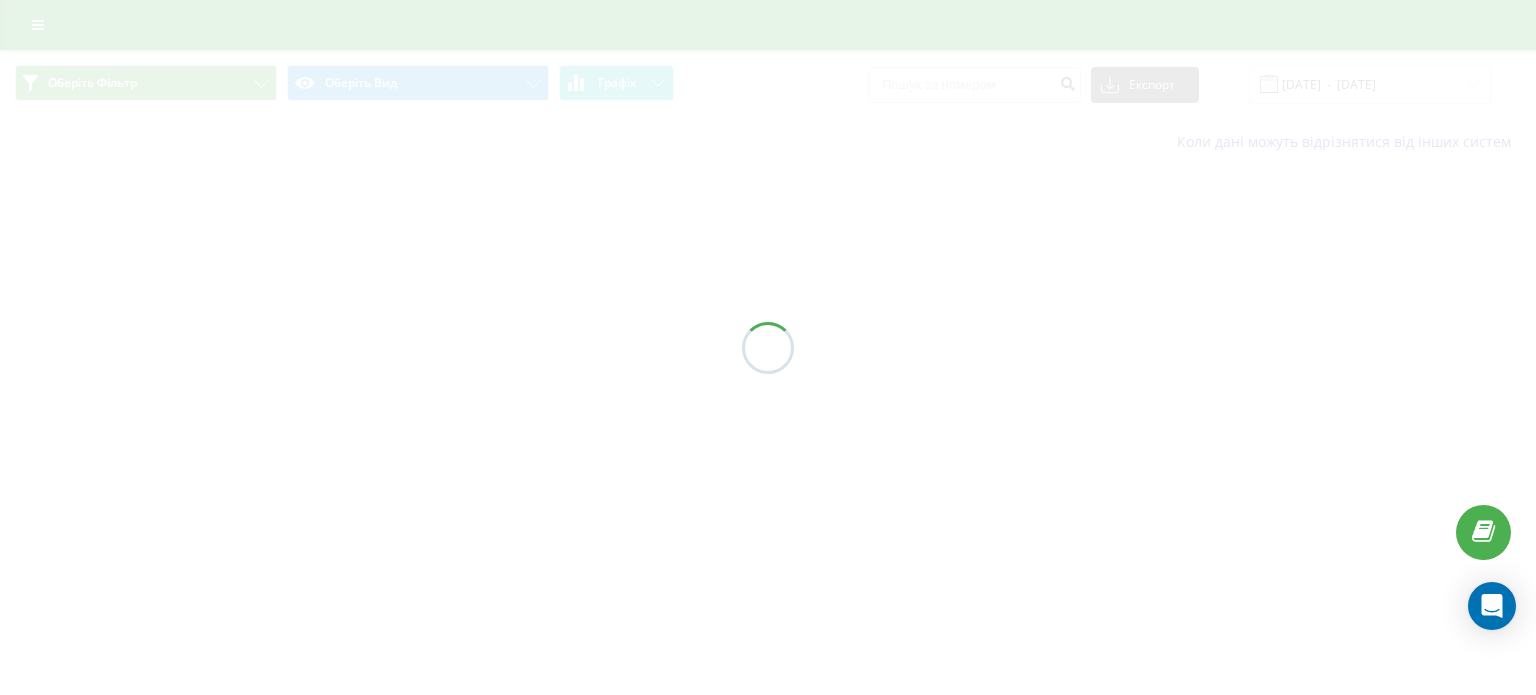 scroll, scrollTop: 0, scrollLeft: 0, axis: both 